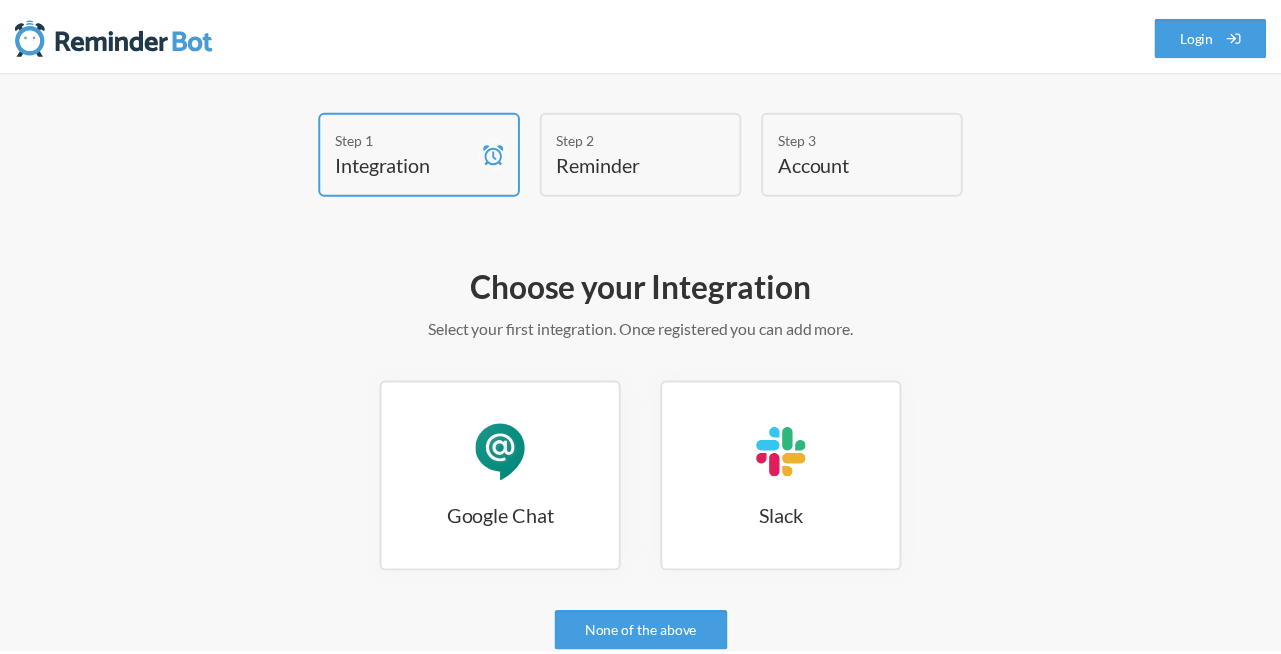 scroll, scrollTop: 0, scrollLeft: 0, axis: both 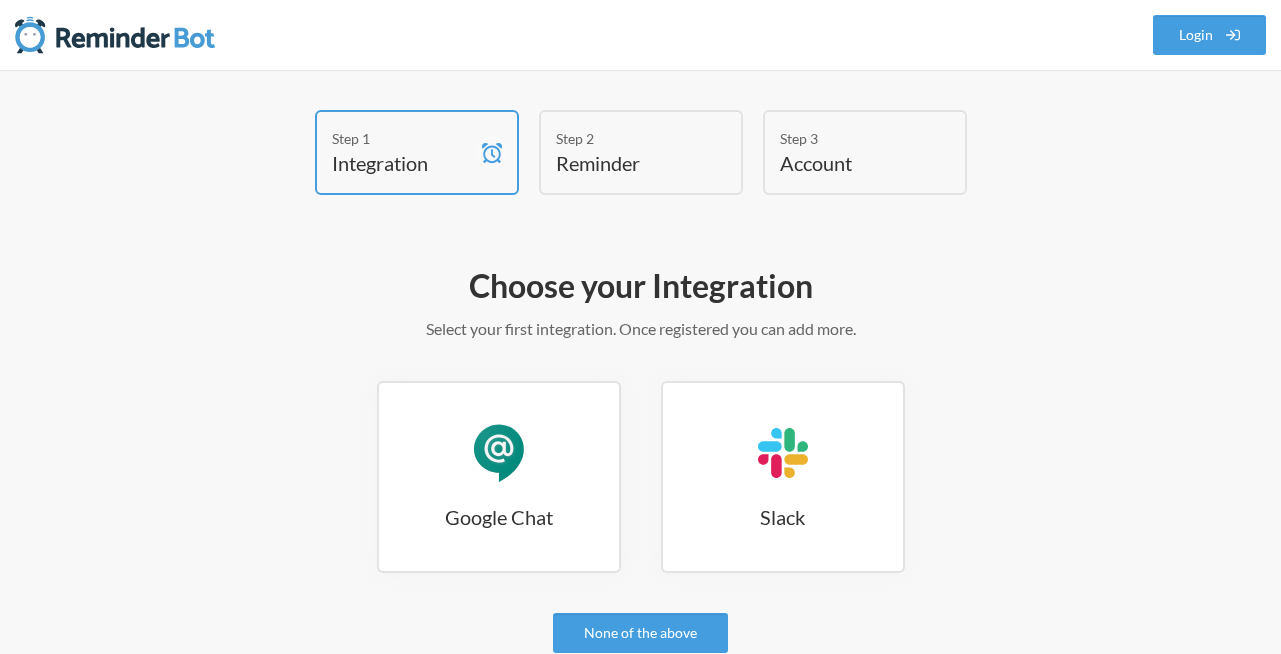 click on "Reminder" at bounding box center [626, 163] 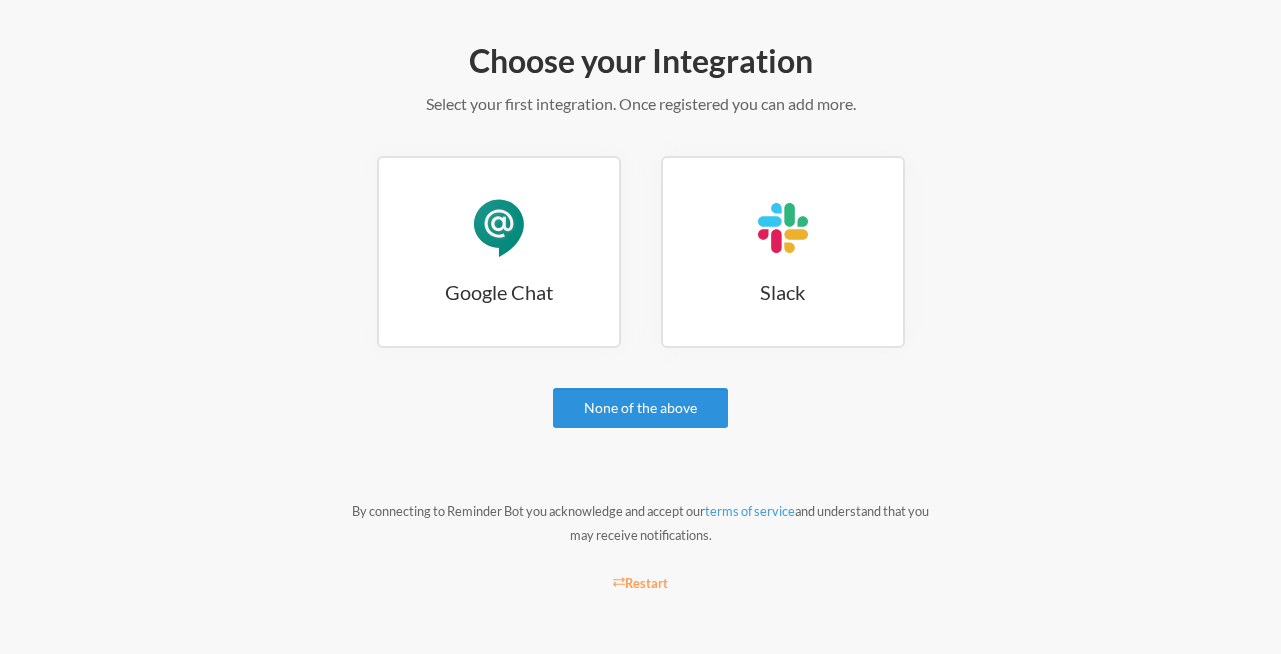 click on "None of the above" at bounding box center (640, 408) 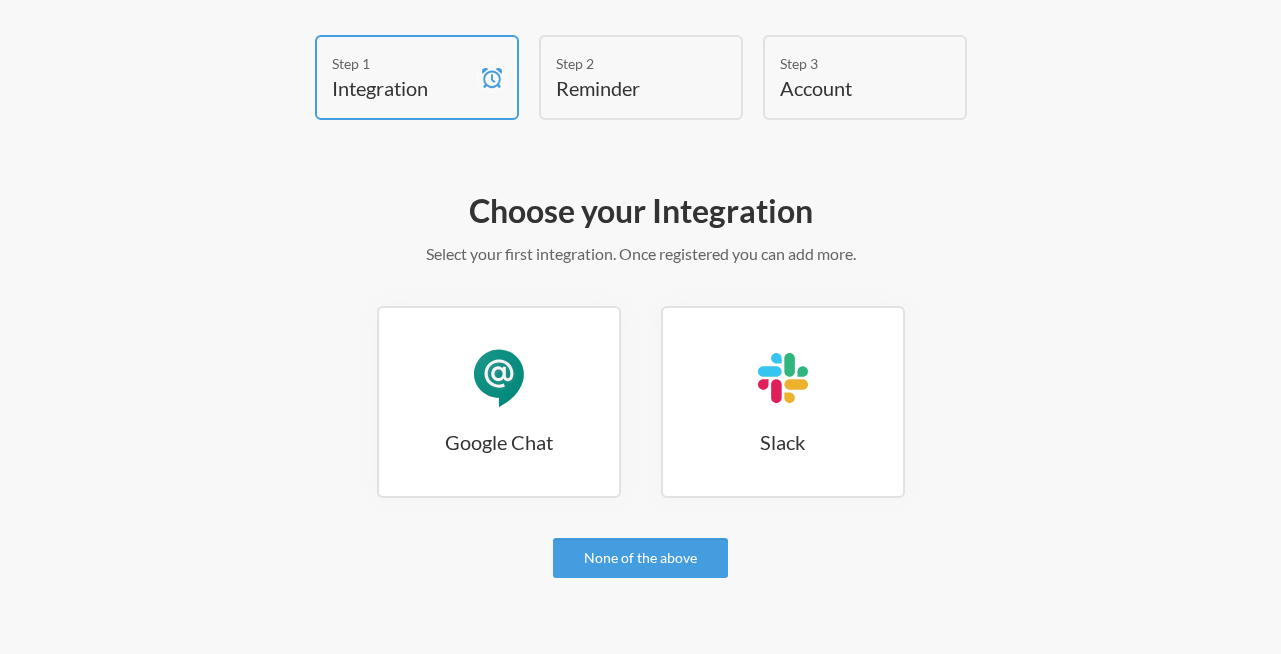 scroll, scrollTop: 120, scrollLeft: 0, axis: vertical 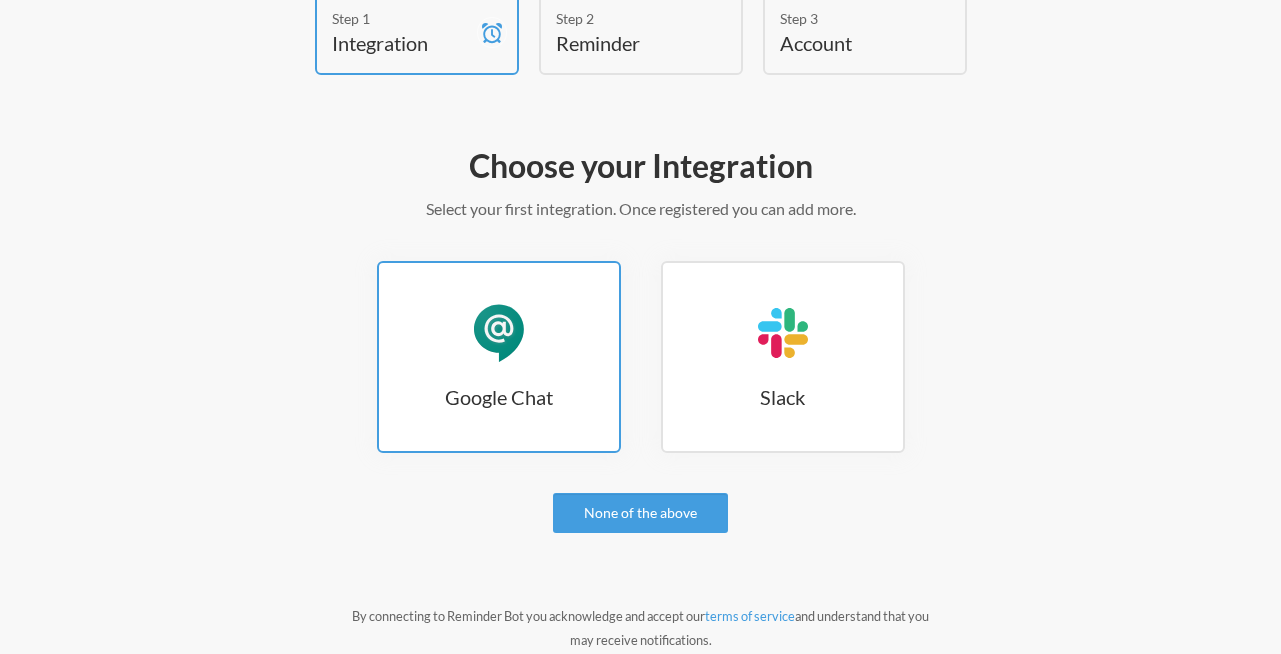 click on "Google Chat" at bounding box center (499, 397) 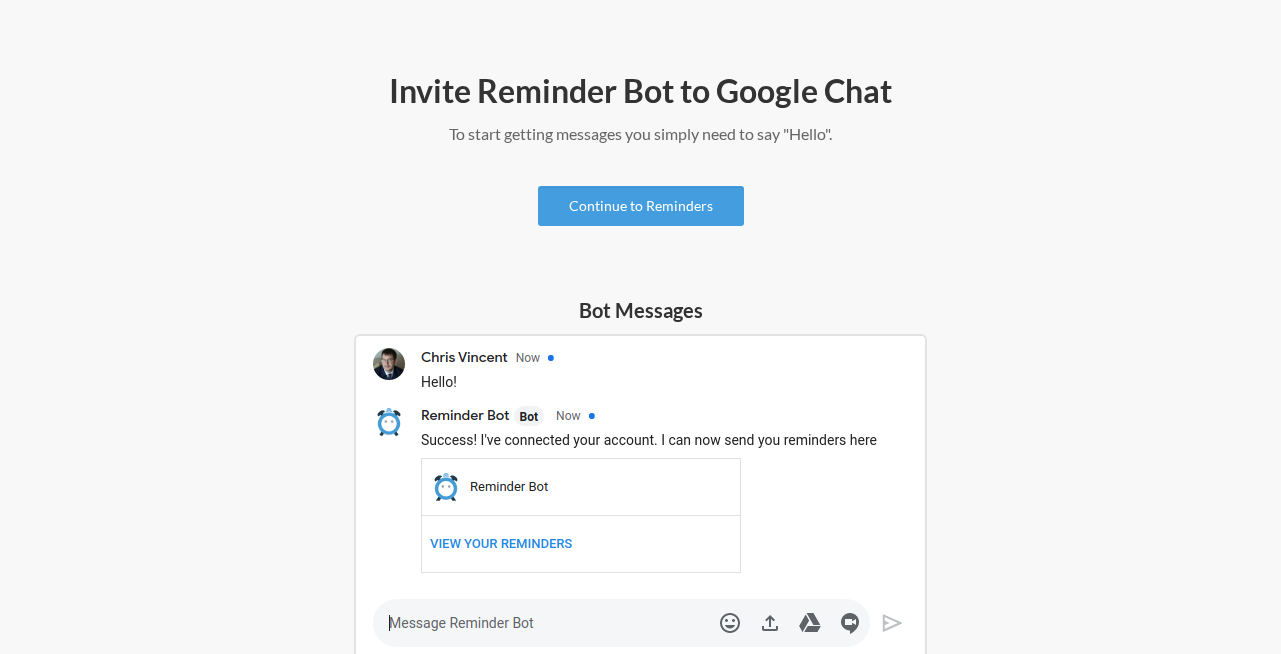 scroll, scrollTop: 240, scrollLeft: 0, axis: vertical 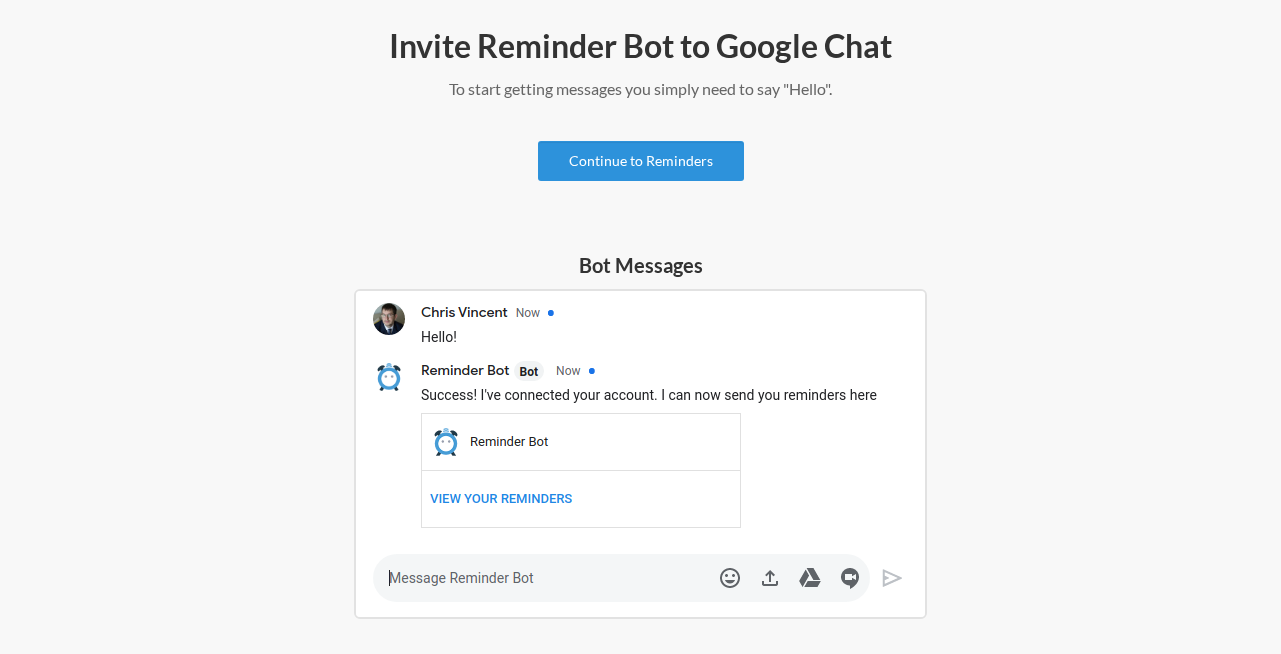 click on "Continue to Reminders" at bounding box center [641, 161] 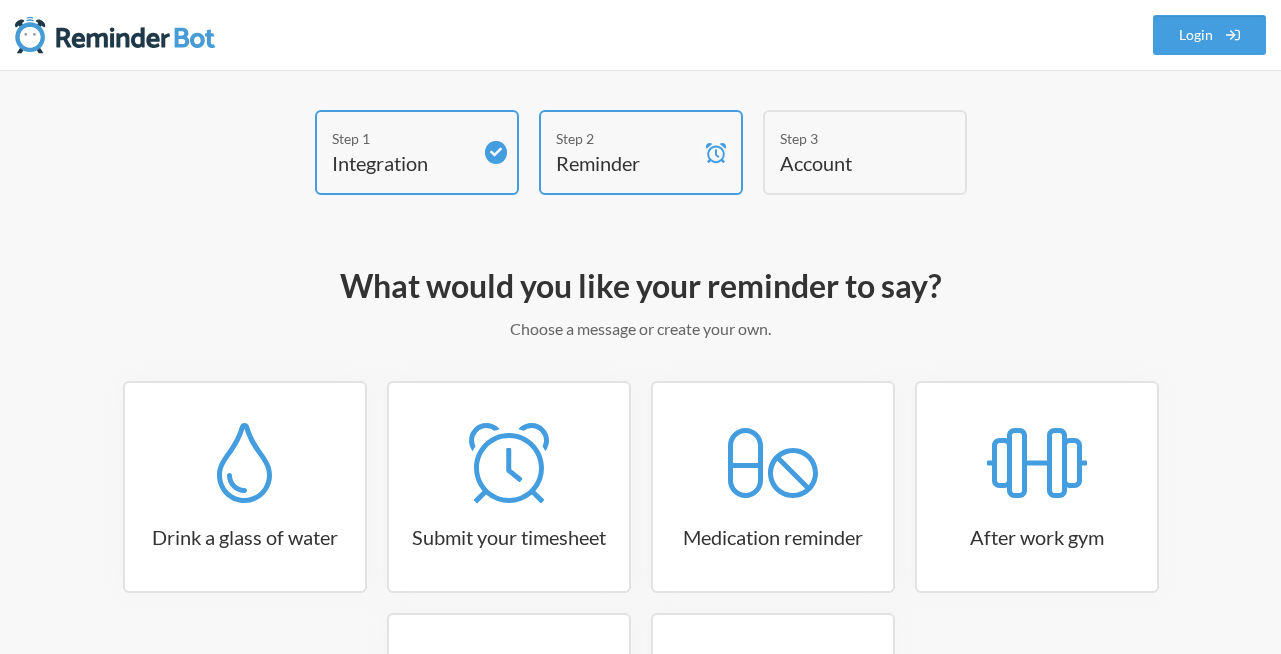 scroll, scrollTop: 120, scrollLeft: 0, axis: vertical 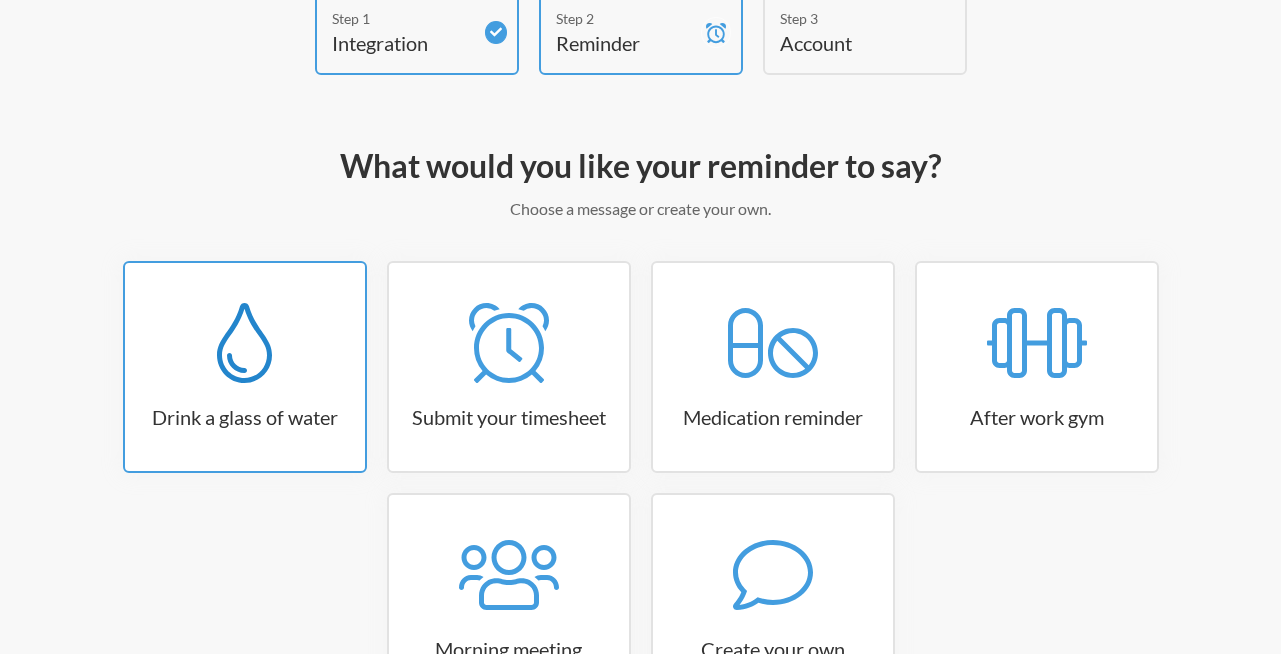 click on "Drink a glass of water" at bounding box center [245, 367] 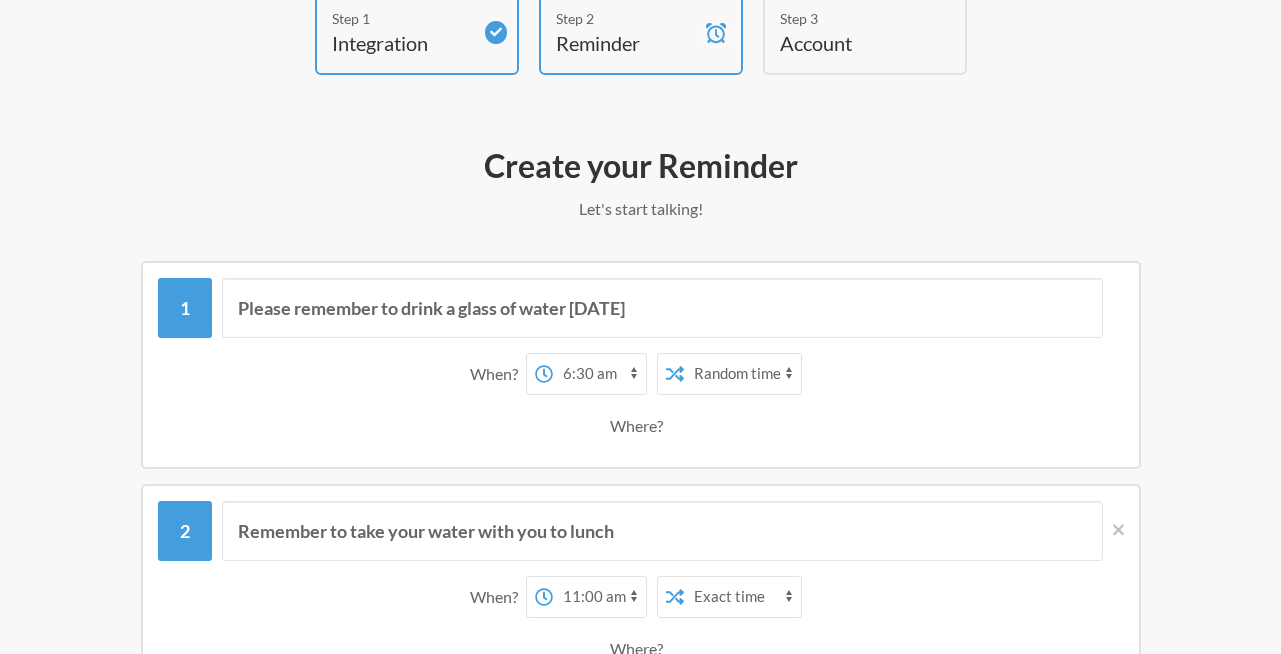 click on "12:00 am 12:15 am 12:30 am 12:45 am 1:00 am 1:15 am 1:30 am 1:45 am 2:00 am 2:15 am 2:30 am 2:45 am 3:00 am 3:15 am 3:30 am 3:45 am 4:00 am 4:15 am 4:30 am 4:45 am 5:00 am 5:15 am 5:30 am 5:45 am 6:00 am 6:15 am 6:30 am 6:45 am 7:00 am 7:15 am 7:30 am 7:45 am 8:00 am 8:15 am 8:30 am 8:45 am 9:00 am 9:15 am 9:30 am 9:45 am 10:00 am 10:15 am 10:30 am 10:45 am 11:00 am 11:15 am 11:30 am 11:45 am 12:00 pm 12:15 pm 12:30 pm 12:45 pm 1:00 pm 1:15 pm 1:30 pm 1:45 pm 2:00 pm 2:15 pm 2:30 pm 2:45 pm 3:00 pm 3:15 pm 3:30 pm 3:45 pm 4:00 pm 4:15 pm 4:30 pm 4:45 pm 5:00 pm 5:15 pm 5:30 pm 5:45 pm 6:00 pm 6:15 pm 6:30 pm 6:45 pm 7:00 pm 7:15 pm 7:30 pm 7:45 pm 8:00 pm 8:15 pm 8:30 pm 8:45 pm 9:00 pm 9:15 pm 9:30 pm 9:45 pm 10:00 pm 10:15 pm 10:30 pm 10:45 pm 11:00 pm 11:15 pm 11:30 pm 11:45 pm" at bounding box center (599, 374) 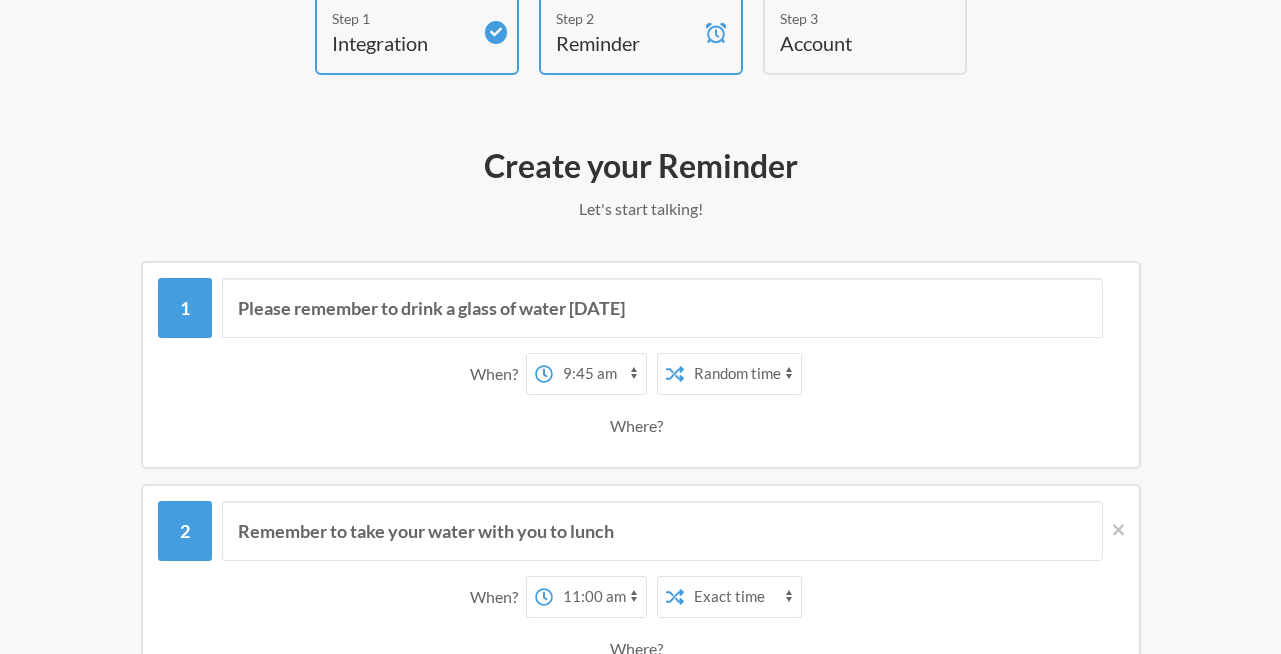 click on "12:00 am 12:15 am 12:30 am 12:45 am 1:00 am 1:15 am 1:30 am 1:45 am 2:00 am 2:15 am 2:30 am 2:45 am 3:00 am 3:15 am 3:30 am 3:45 am 4:00 am 4:15 am 4:30 am 4:45 am 5:00 am 5:15 am 5:30 am 5:45 am 6:00 am 6:15 am 6:30 am 6:45 am 7:00 am 7:15 am 7:30 am 7:45 am 8:00 am 8:15 am 8:30 am 8:45 am 9:00 am 9:15 am 9:30 am 9:45 am 10:00 am 10:15 am 10:30 am 10:45 am 11:00 am 11:15 am 11:30 am 11:45 am 12:00 pm 12:15 pm 12:30 pm 12:45 pm 1:00 pm 1:15 pm 1:30 pm 1:45 pm 2:00 pm 2:15 pm 2:30 pm 2:45 pm 3:00 pm 3:15 pm 3:30 pm 3:45 pm 4:00 pm 4:15 pm 4:30 pm 4:45 pm 5:00 pm 5:15 pm 5:30 pm 5:45 pm 6:00 pm 6:15 pm 6:30 pm 6:45 pm 7:00 pm 7:15 pm 7:30 pm 7:45 pm 8:00 pm 8:15 pm 8:30 pm 8:45 pm 9:00 pm 9:15 pm 9:30 pm 9:45 pm 10:00 pm 10:15 pm 10:30 pm 10:45 pm 11:00 pm 11:15 pm 11:30 pm 11:45 pm" at bounding box center (599, 374) 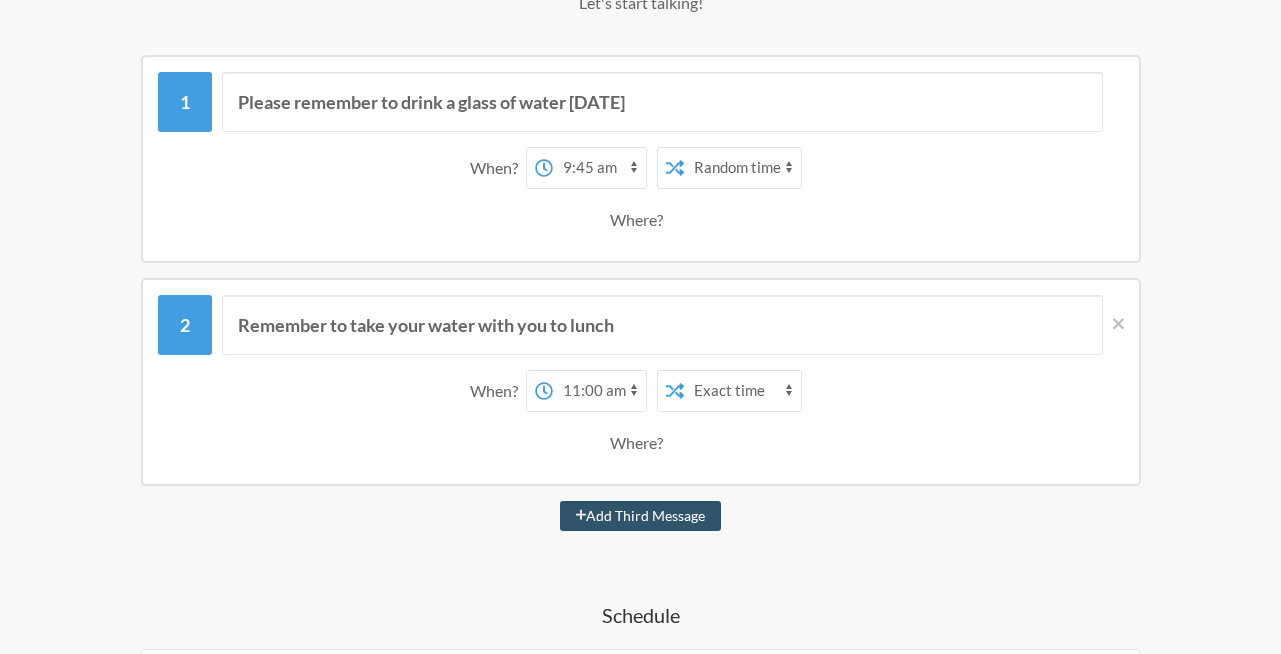 scroll, scrollTop: 327, scrollLeft: 0, axis: vertical 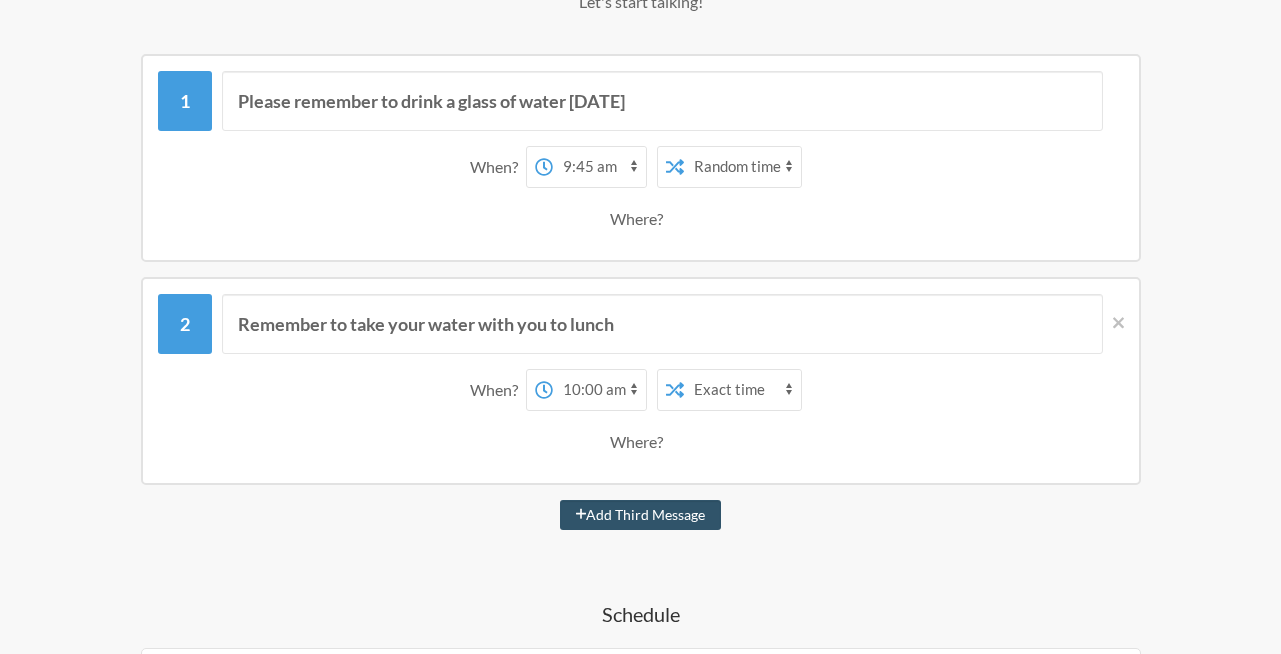 click on "12:00 am 12:15 am 12:30 am 12:45 am 1:00 am 1:15 am 1:30 am 1:45 am 2:00 am 2:15 am 2:30 am 2:45 am 3:00 am 3:15 am 3:30 am 3:45 am 4:00 am 4:15 am 4:30 am 4:45 am 5:00 am 5:15 am 5:30 am 5:45 am 6:00 am 6:15 am 6:30 am 6:45 am 7:00 am 7:15 am 7:30 am 7:45 am 8:00 am 8:15 am 8:30 am 8:45 am 9:00 am 9:15 am 9:30 am 9:45 am 10:00 am 10:15 am 10:30 am 10:45 am 11:00 am 11:15 am 11:30 am 11:45 am 12:00 pm 12:15 pm 12:30 pm 12:45 pm 1:00 pm 1:15 pm 1:30 pm 1:45 pm 2:00 pm 2:15 pm 2:30 pm 2:45 pm 3:00 pm 3:15 pm 3:30 pm 3:45 pm 4:00 pm 4:15 pm 4:30 pm 4:45 pm 5:00 pm 5:15 pm 5:30 pm 5:45 pm 6:00 pm 6:15 pm 6:30 pm 6:45 pm 7:00 pm 7:15 pm 7:30 pm 7:45 pm 8:00 pm 8:15 pm 8:30 pm 8:45 pm 9:00 pm 9:15 pm 9:30 pm 9:45 pm 10:00 pm 10:15 pm 10:30 pm 10:45 pm 11:00 pm 11:15 pm 11:30 pm 11:45 pm" at bounding box center (599, 390) 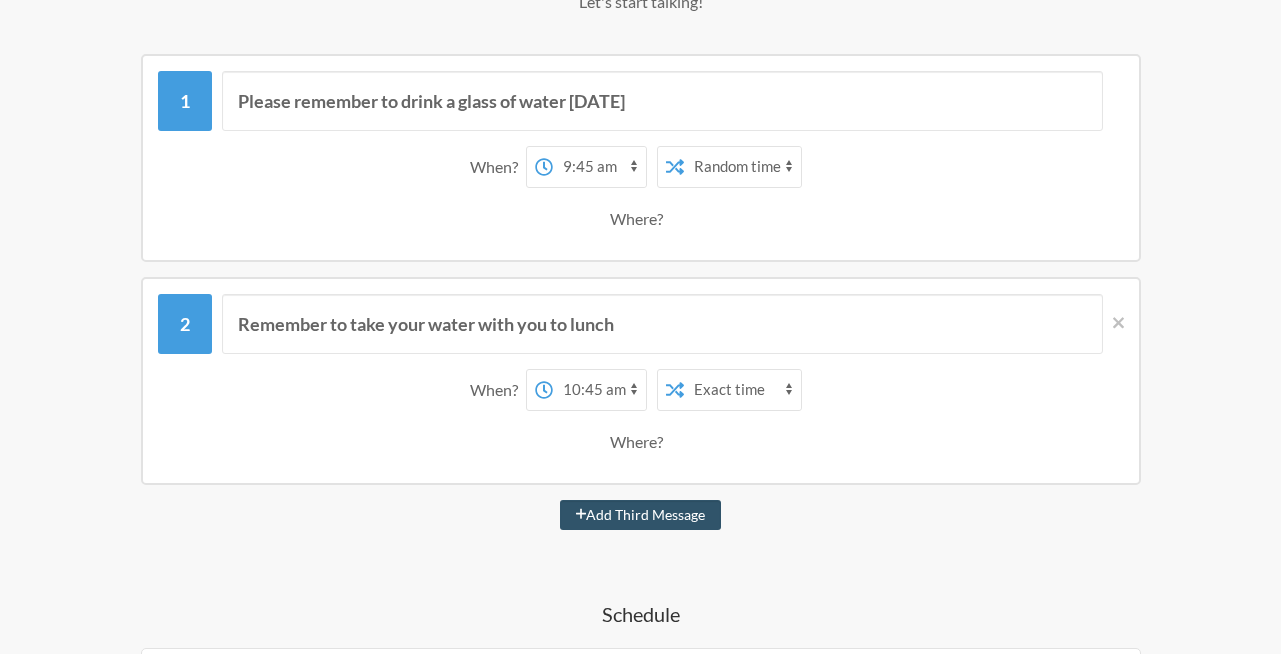click on "12:00 am 12:15 am 12:30 am 12:45 am 1:00 am 1:15 am 1:30 am 1:45 am 2:00 am 2:15 am 2:30 am 2:45 am 3:00 am 3:15 am 3:30 am 3:45 am 4:00 am 4:15 am 4:30 am 4:45 am 5:00 am 5:15 am 5:30 am 5:45 am 6:00 am 6:15 am 6:30 am 6:45 am 7:00 am 7:15 am 7:30 am 7:45 am 8:00 am 8:15 am 8:30 am 8:45 am 9:00 am 9:15 am 9:30 am 9:45 am 10:00 am 10:15 am 10:30 am 10:45 am 11:00 am 11:15 am 11:30 am 11:45 am 12:00 pm 12:15 pm 12:30 pm 12:45 pm 1:00 pm 1:15 pm 1:30 pm 1:45 pm 2:00 pm 2:15 pm 2:30 pm 2:45 pm 3:00 pm 3:15 pm 3:30 pm 3:45 pm 4:00 pm 4:15 pm 4:30 pm 4:45 pm 5:00 pm 5:15 pm 5:30 pm 5:45 pm 6:00 pm 6:15 pm 6:30 pm 6:45 pm 7:00 pm 7:15 pm 7:30 pm 7:45 pm 8:00 pm 8:15 pm 8:30 pm 8:45 pm 9:00 pm 9:15 pm 9:30 pm 9:45 pm 10:00 pm 10:15 pm 10:30 pm 10:45 pm 11:00 pm 11:15 pm 11:30 pm 11:45 pm" at bounding box center [599, 390] 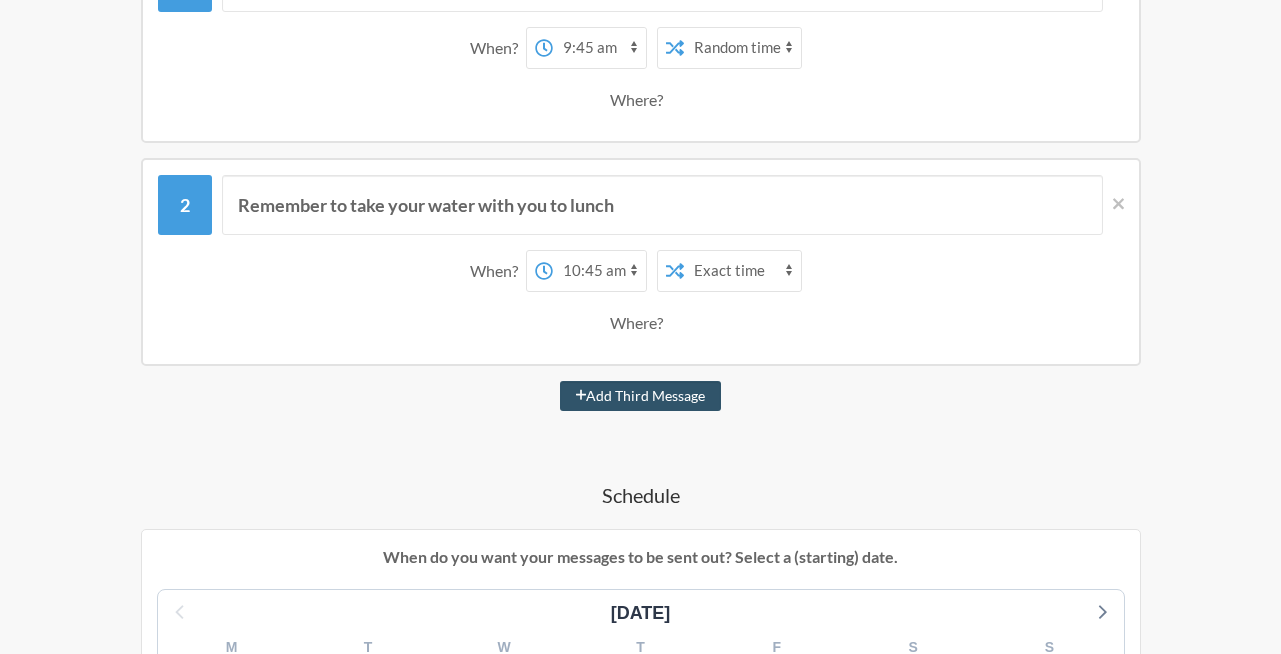 scroll, scrollTop: 447, scrollLeft: 0, axis: vertical 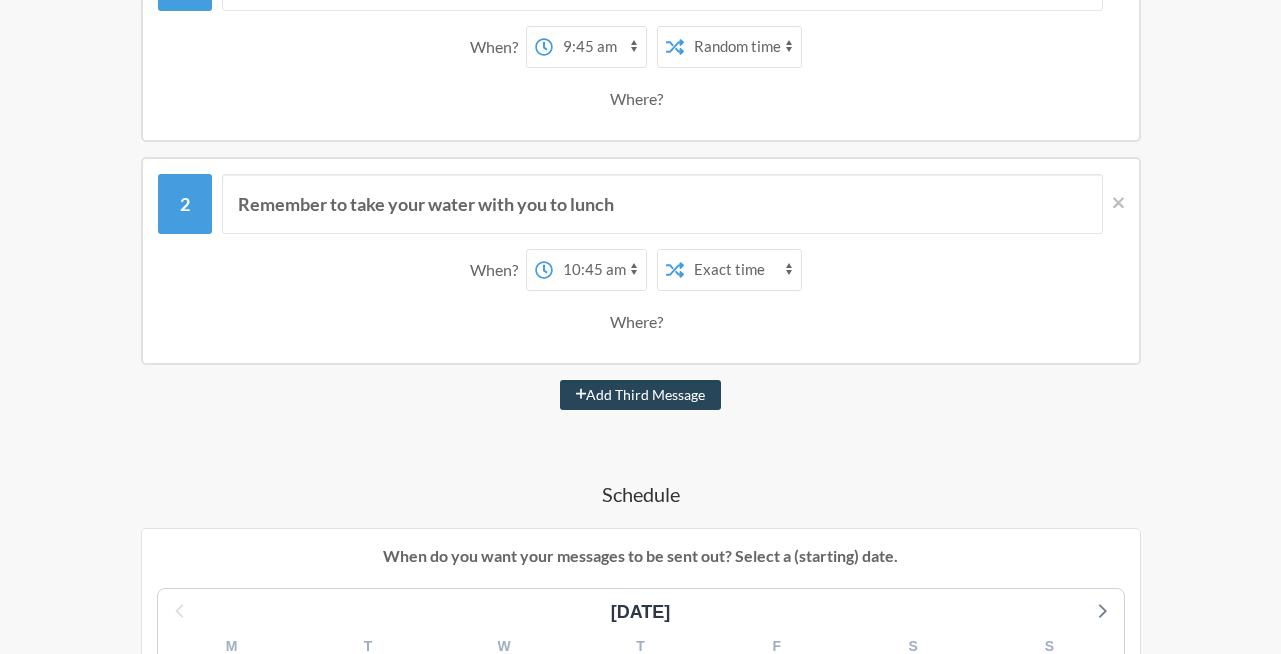click on "Add Third Message" at bounding box center [641, 395] 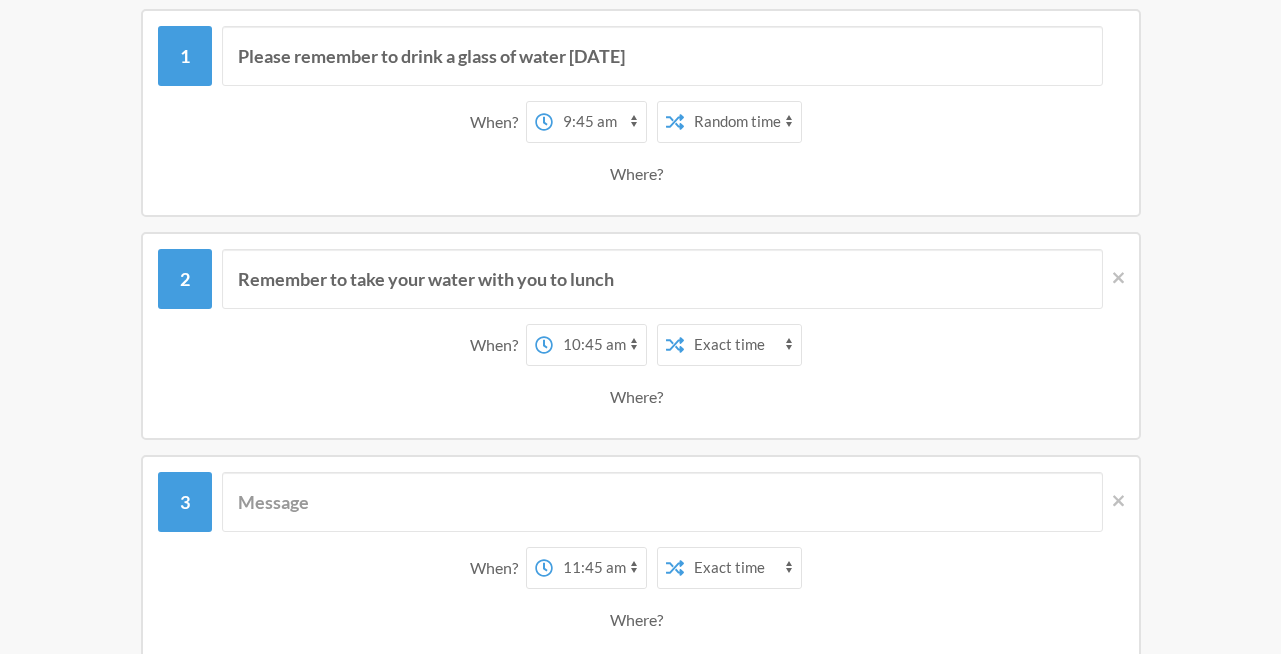 scroll, scrollTop: 327, scrollLeft: 0, axis: vertical 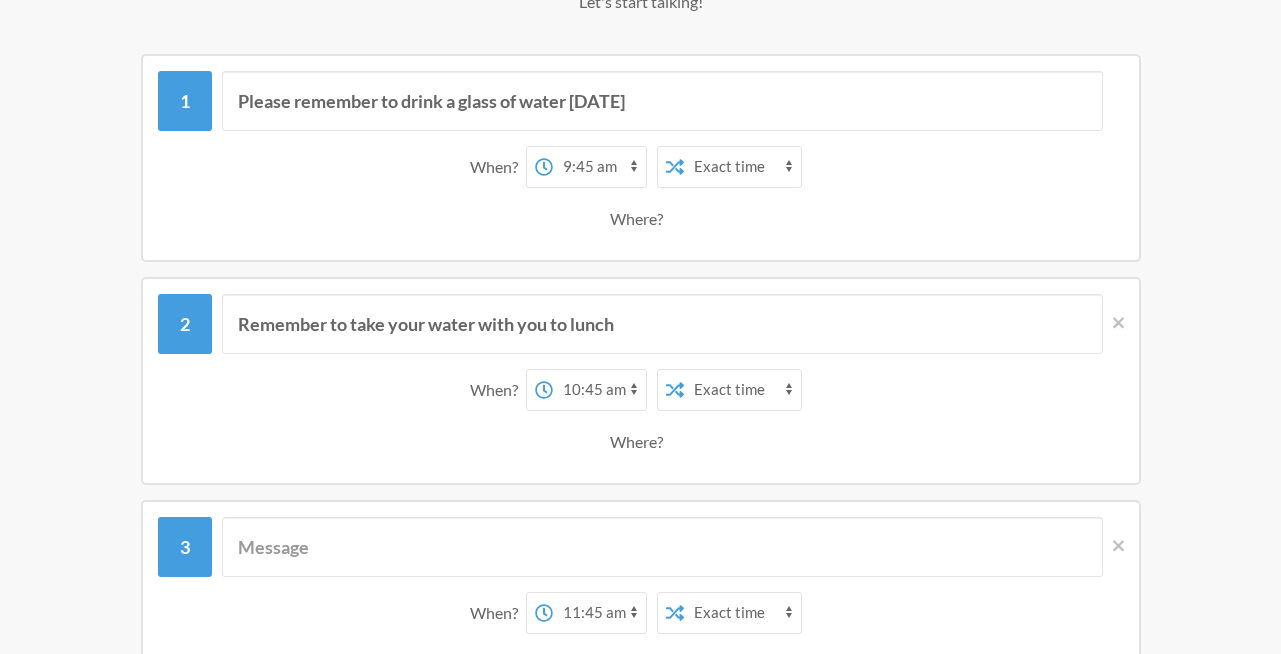 click on "Exact time Random time" at bounding box center [742, 167] 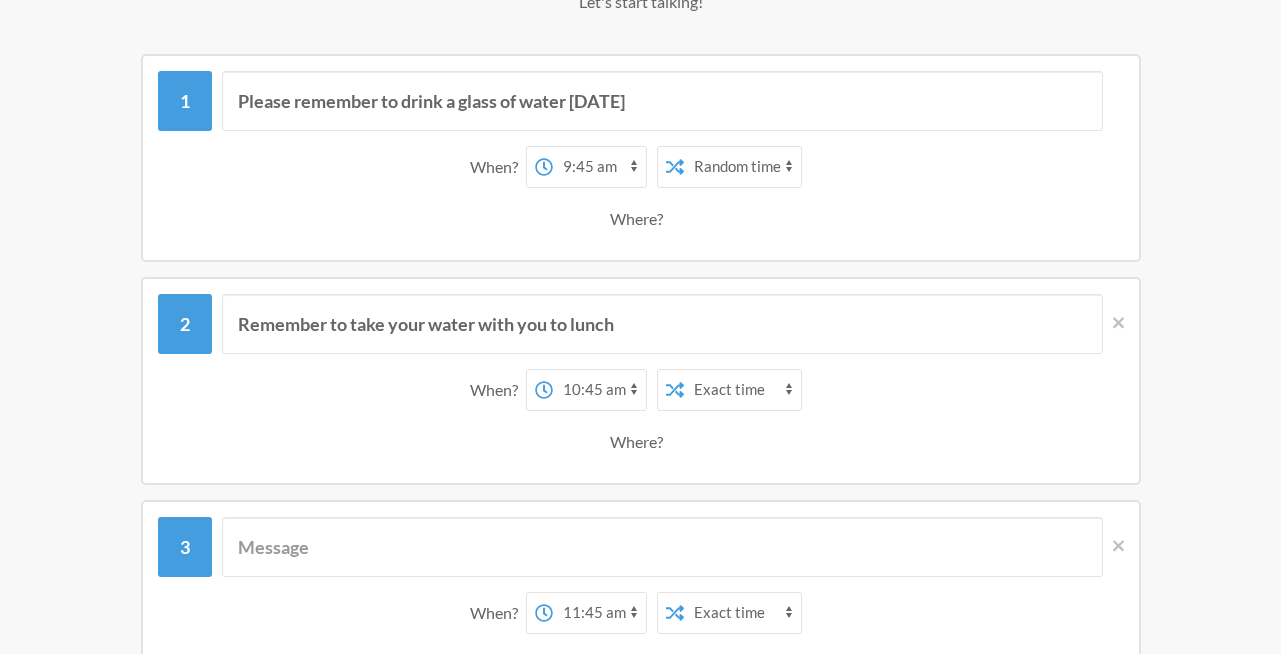 click on "Exact time Random time" at bounding box center [742, 167] 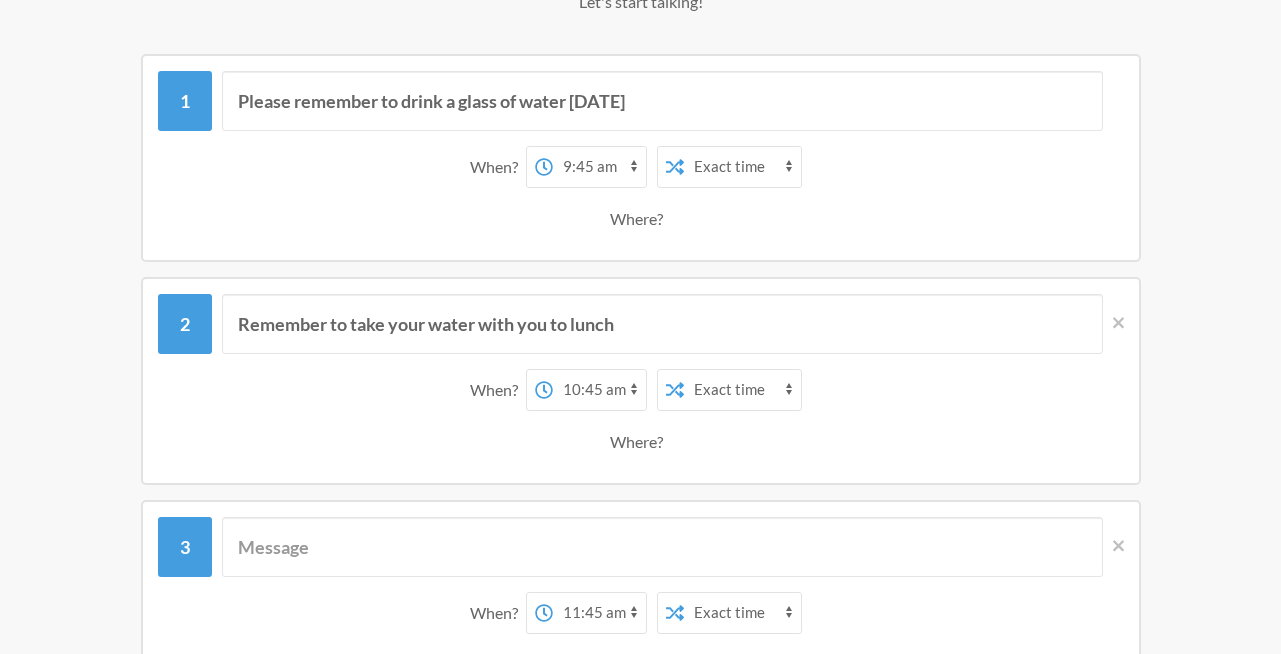 click on "Exact time Random time" at bounding box center (742, 167) 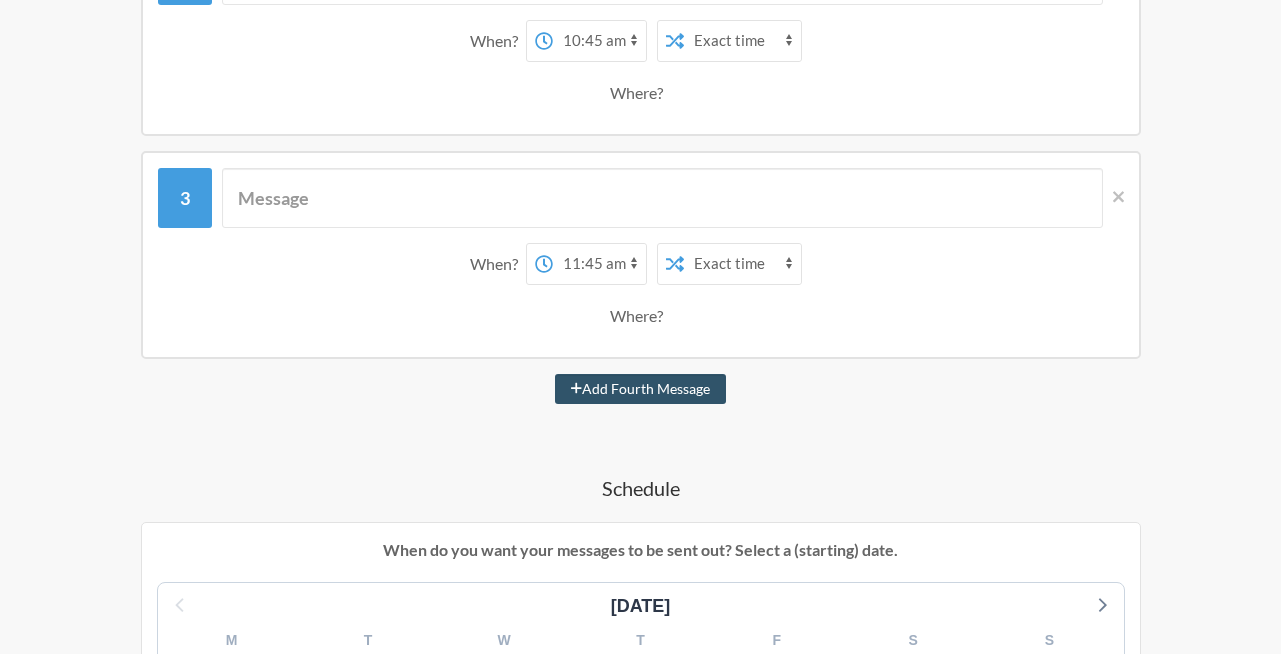 scroll, scrollTop: 687, scrollLeft: 0, axis: vertical 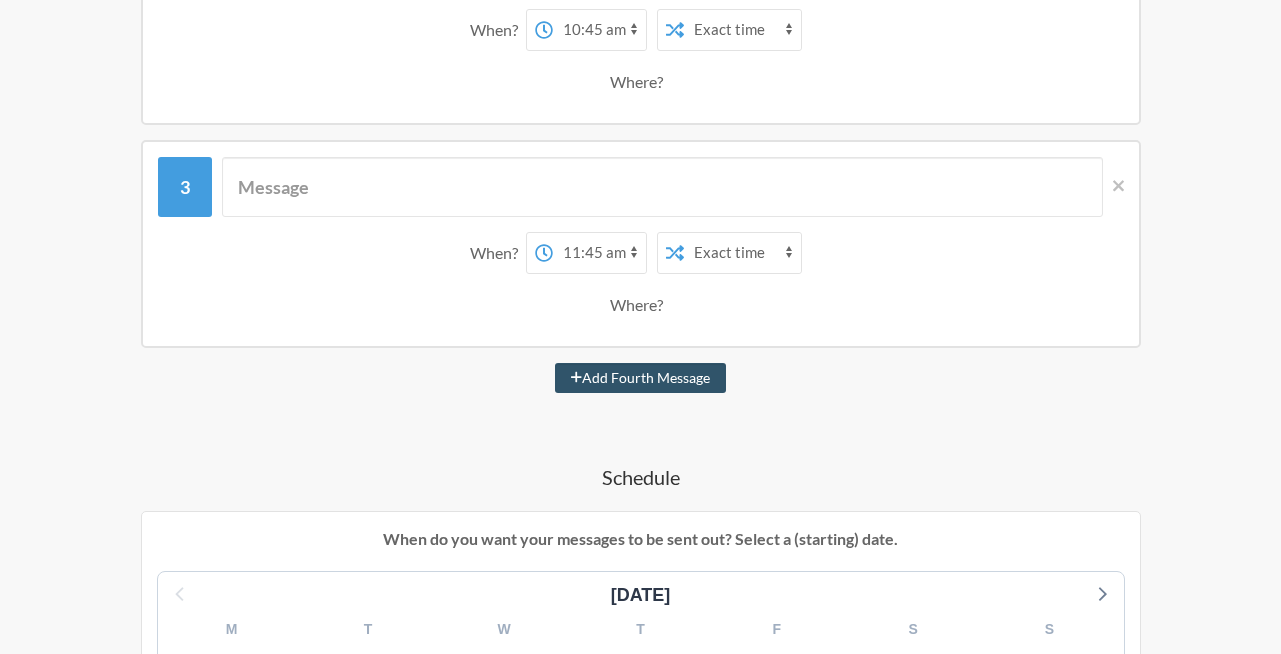 drag, startPoint x: 602, startPoint y: 261, endPoint x: 779, endPoint y: 253, distance: 177.1807 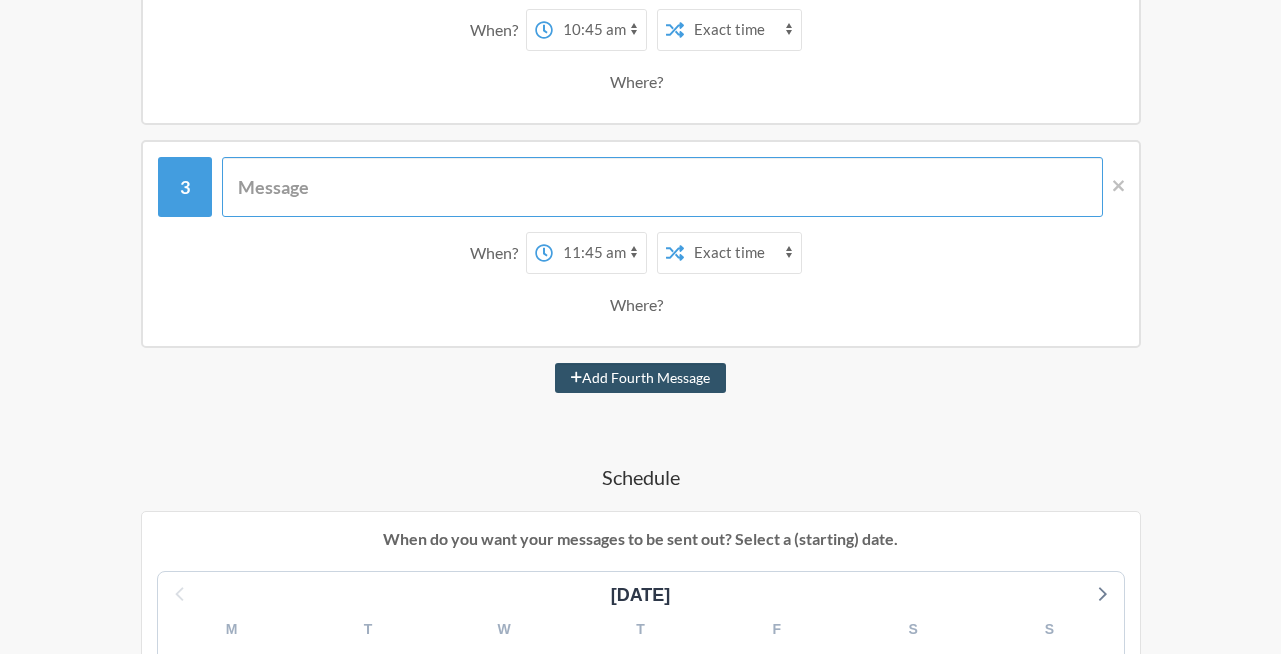 click at bounding box center (662, 187) 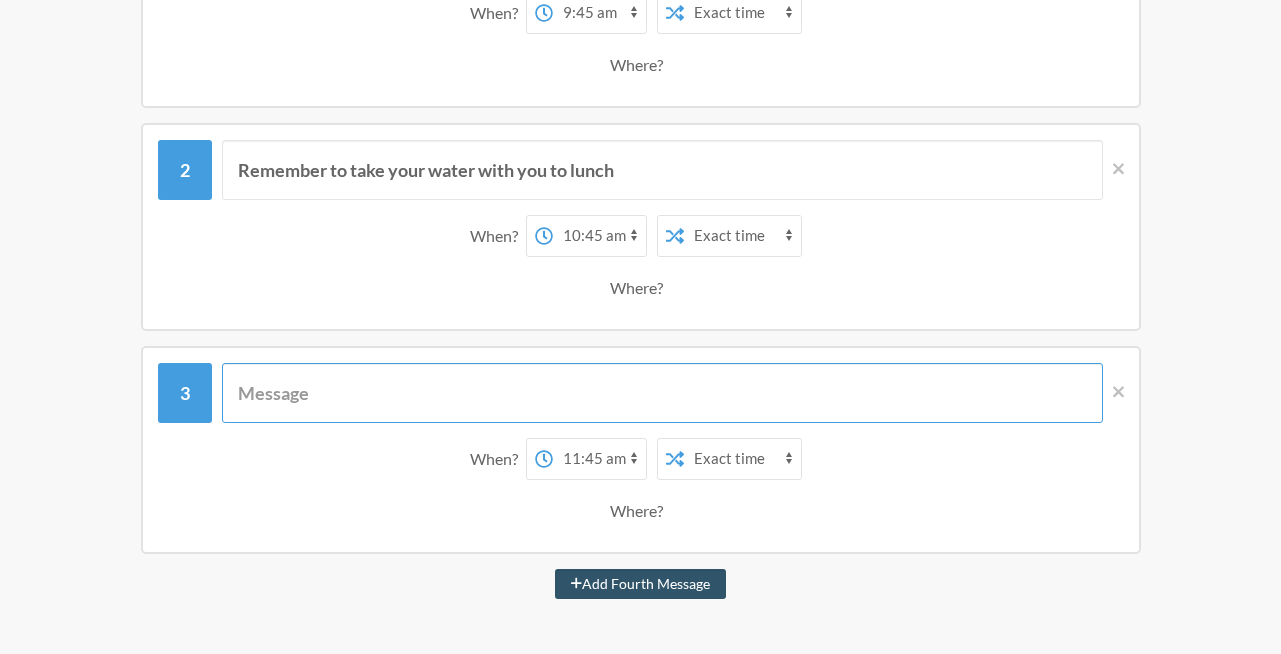 scroll, scrollTop: 480, scrollLeft: 0, axis: vertical 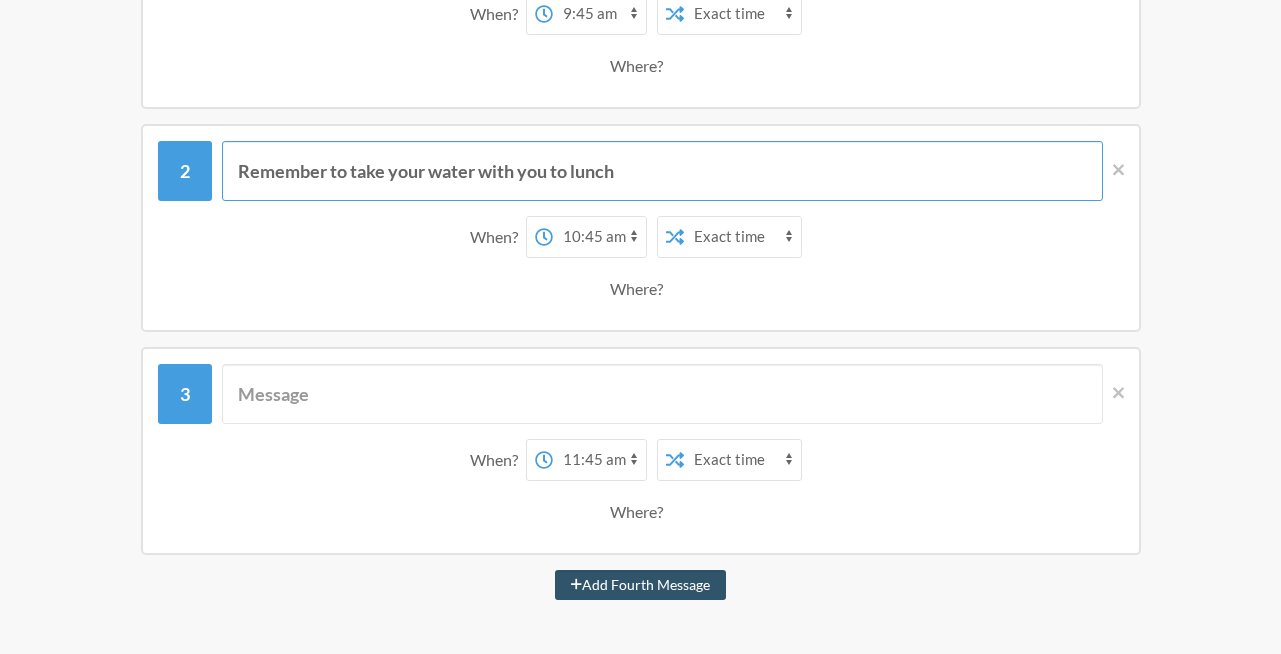 click on "Remember to take your water with you to lunch" at bounding box center (662, 171) 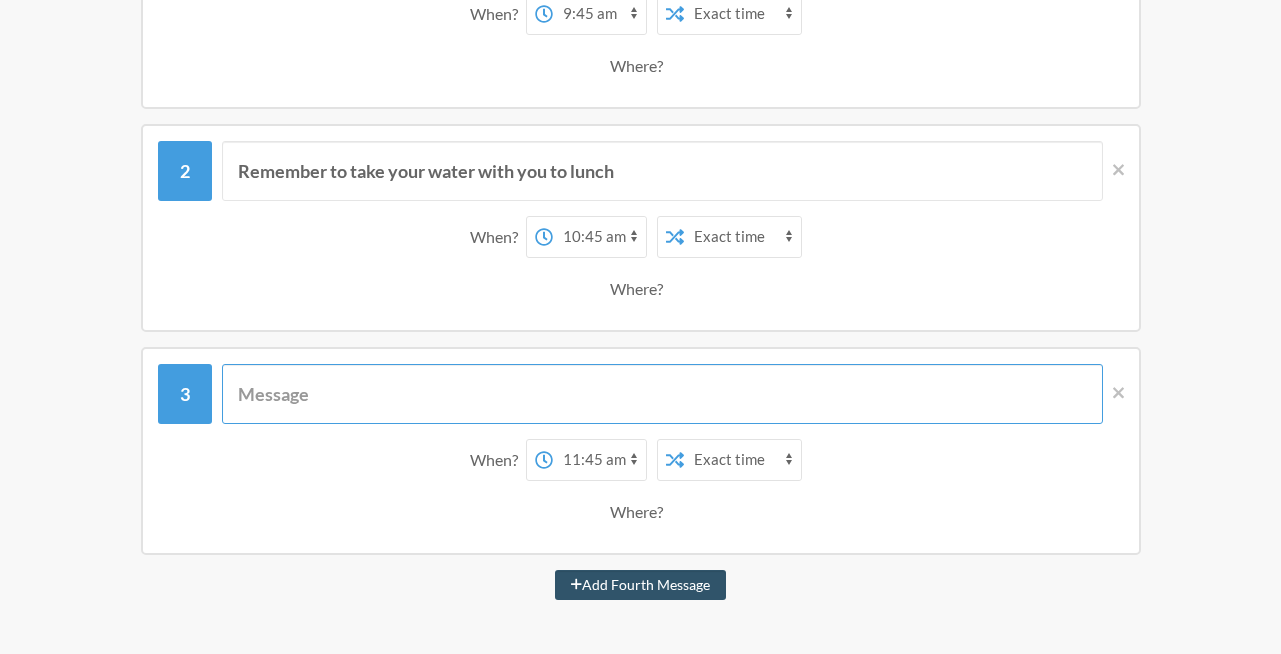click at bounding box center (662, 394) 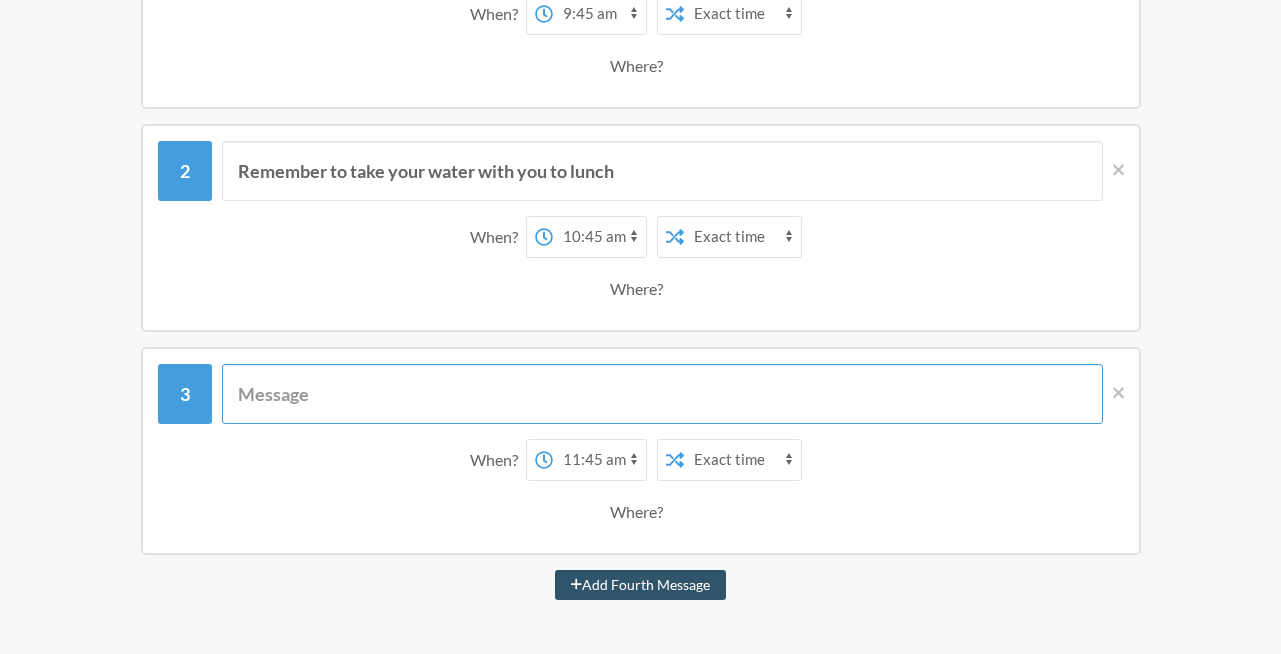 paste on "Remember to take your water with you to lunch" 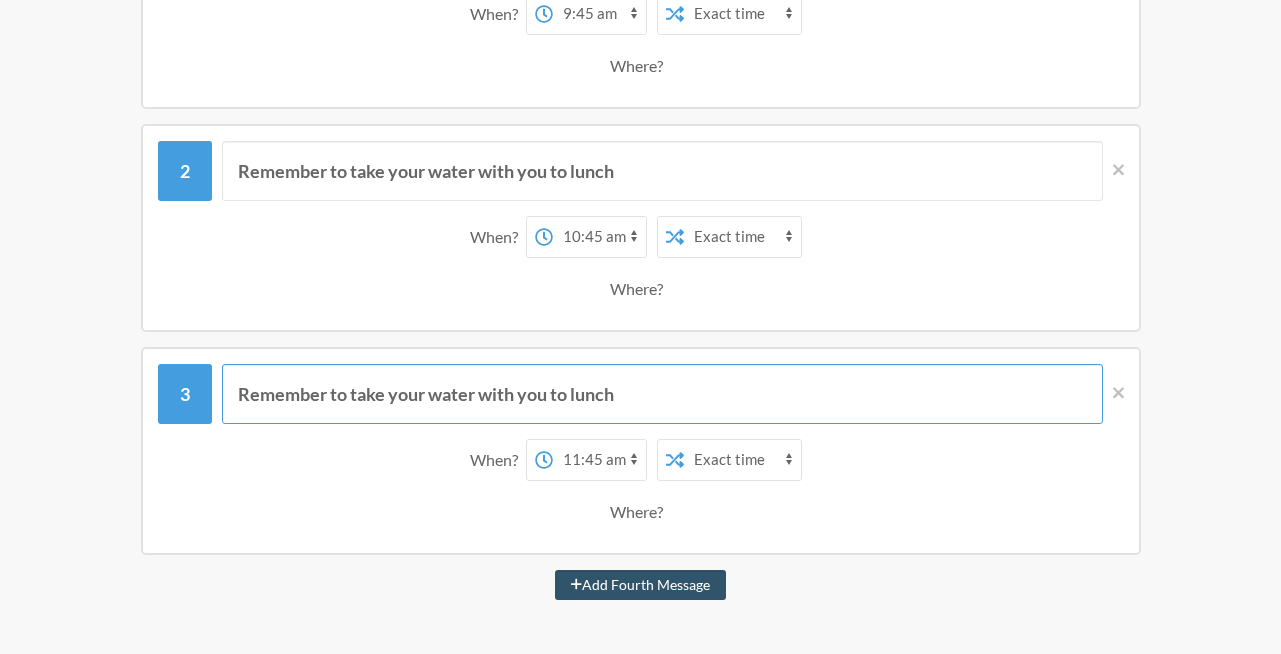 type on "Remember to take your water with you to lunch" 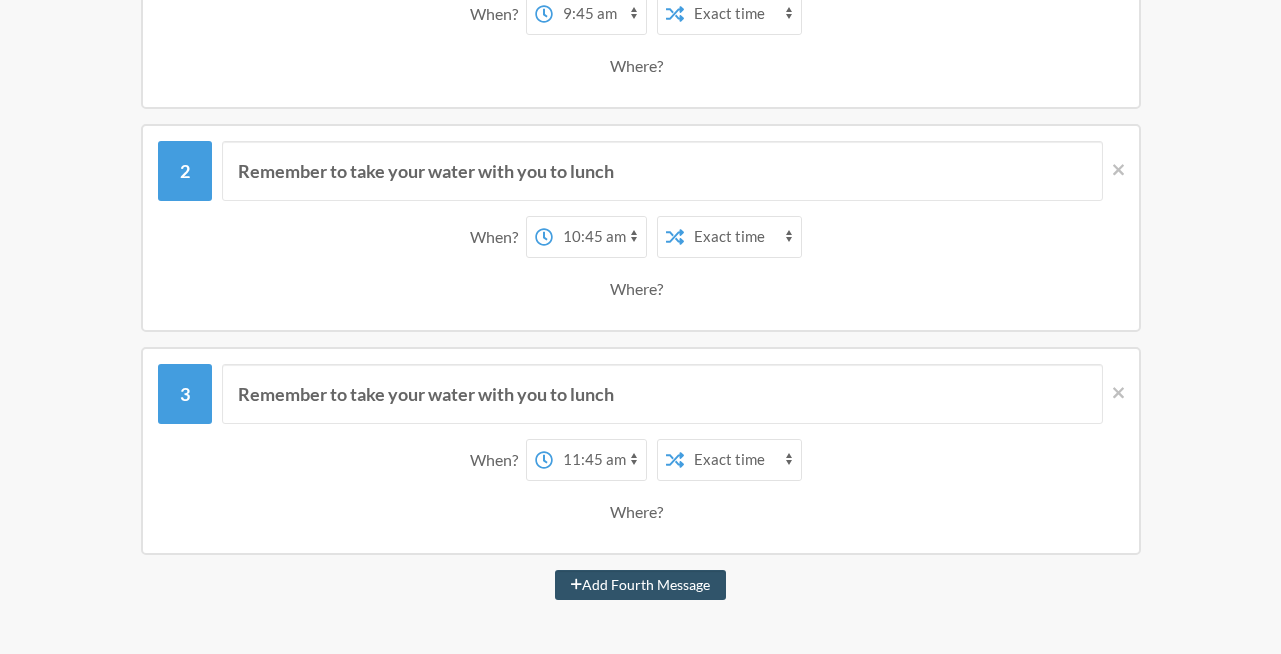 select on "12:30:00" 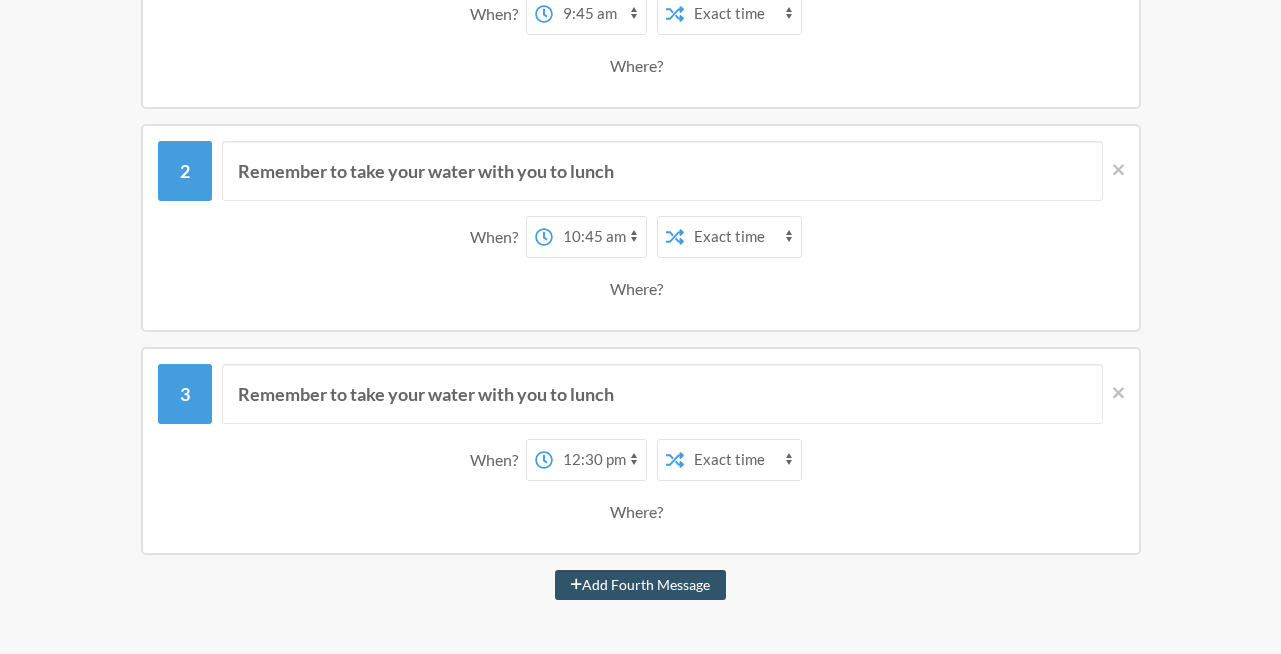 click on "12:00 am 12:15 am 12:30 am 12:45 am 1:00 am 1:15 am 1:30 am 1:45 am 2:00 am 2:15 am 2:30 am 2:45 am 3:00 am 3:15 am 3:30 am 3:45 am 4:00 am 4:15 am 4:30 am 4:45 am 5:00 am 5:15 am 5:30 am 5:45 am 6:00 am 6:15 am 6:30 am 6:45 am 7:00 am 7:15 am 7:30 am 7:45 am 8:00 am 8:15 am 8:30 am 8:45 am 9:00 am 9:15 am 9:30 am 9:45 am 10:00 am 10:15 am 10:30 am 10:45 am 11:00 am 11:15 am 11:30 am 11:45 am 12:00 pm 12:15 pm 12:30 pm 12:45 pm 1:00 pm 1:15 pm 1:30 pm 1:45 pm 2:00 pm 2:15 pm 2:30 pm 2:45 pm 3:00 pm 3:15 pm 3:30 pm 3:45 pm 4:00 pm 4:15 pm 4:30 pm 4:45 pm 5:00 pm 5:15 pm 5:30 pm 5:45 pm 6:00 pm 6:15 pm 6:30 pm 6:45 pm 7:00 pm 7:15 pm 7:30 pm 7:45 pm 8:00 pm 8:15 pm 8:30 pm 8:45 pm 9:00 pm 9:15 pm 9:30 pm 9:45 pm 10:00 pm 10:15 pm 10:30 pm 10:45 pm 11:00 pm 11:15 pm 11:30 pm 11:45 pm" at bounding box center (599, 460) 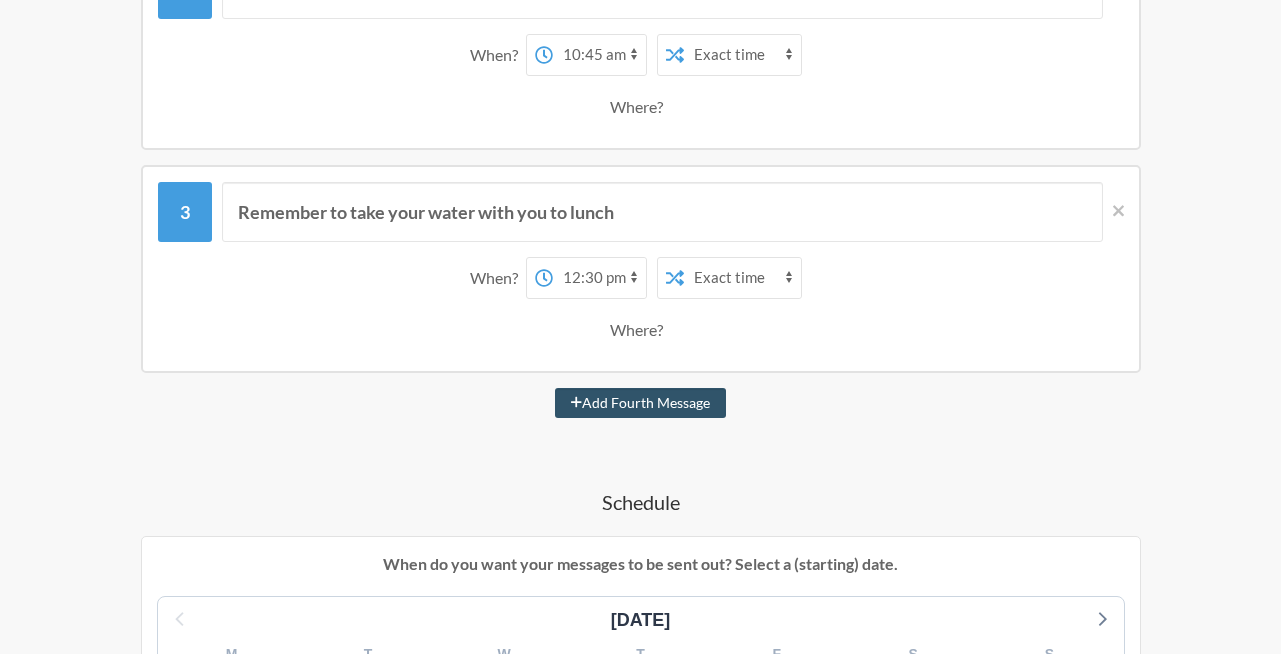 scroll, scrollTop: 720, scrollLeft: 0, axis: vertical 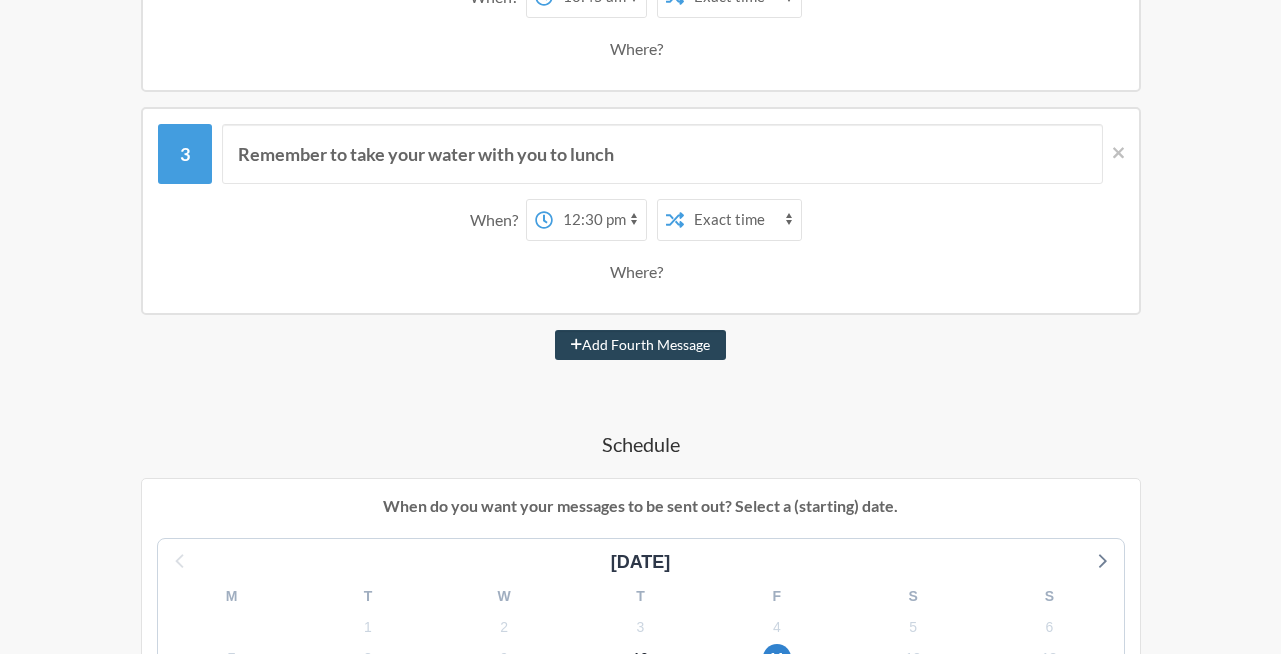 click on "Add Fourth Message" at bounding box center (640, 345) 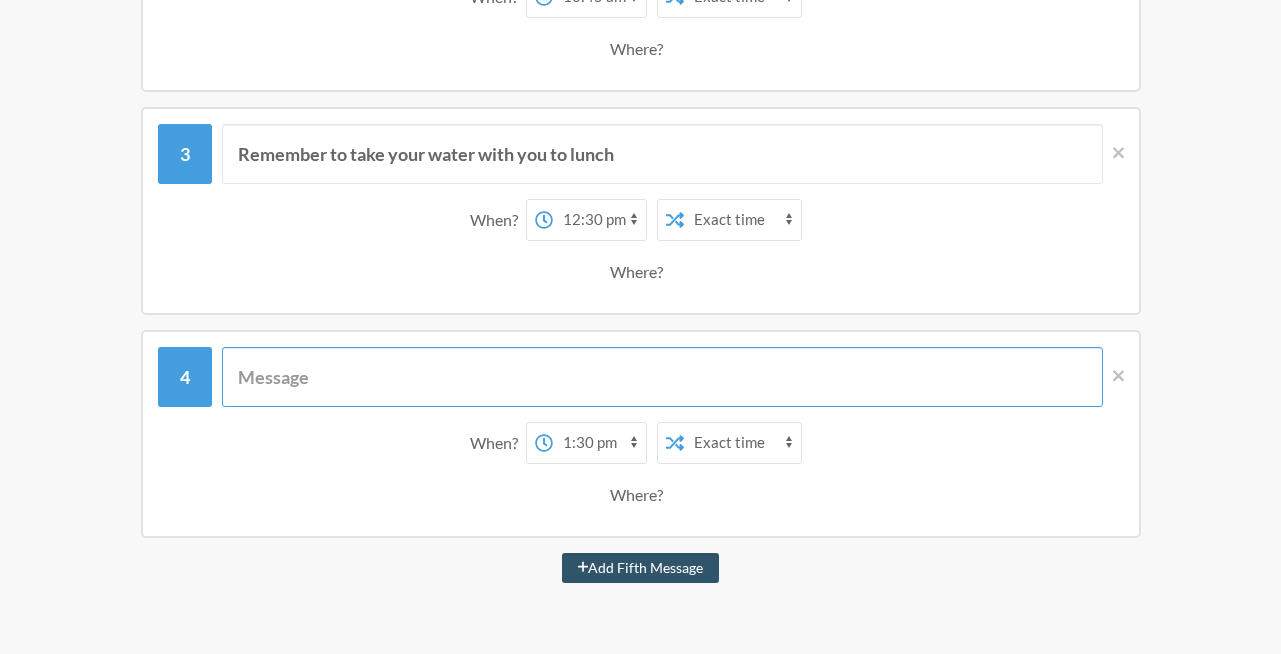 click at bounding box center [662, 377] 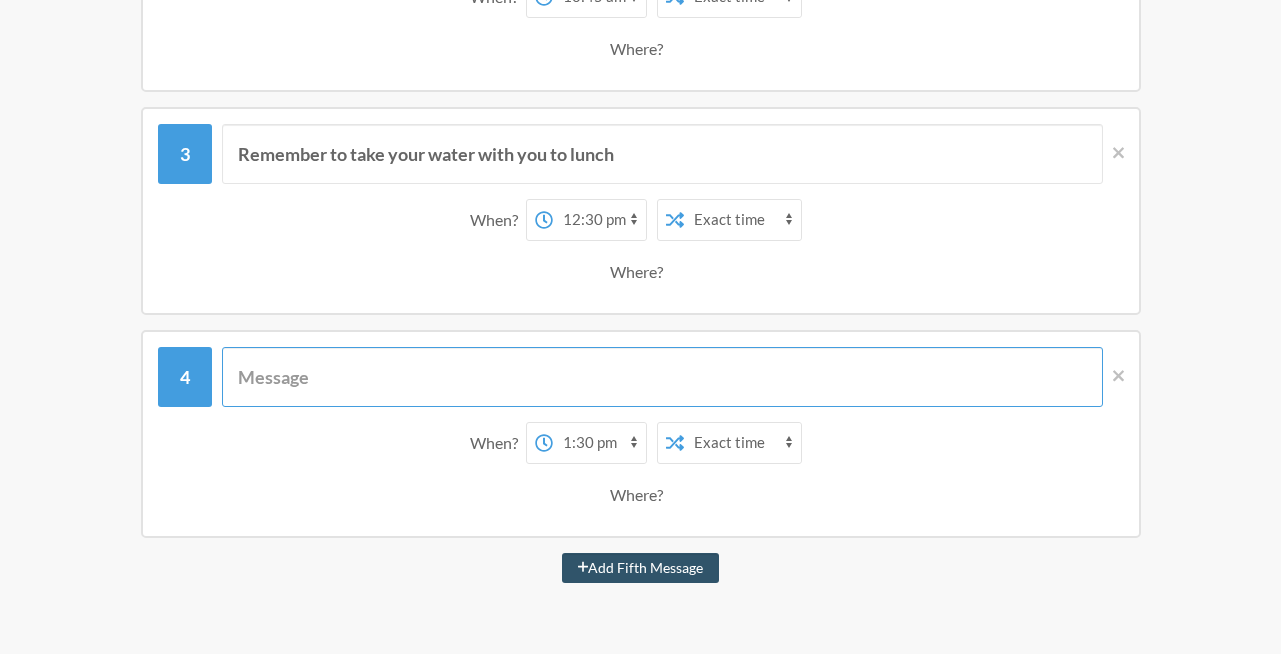 paste on "Remember to take your water with you to lunch" 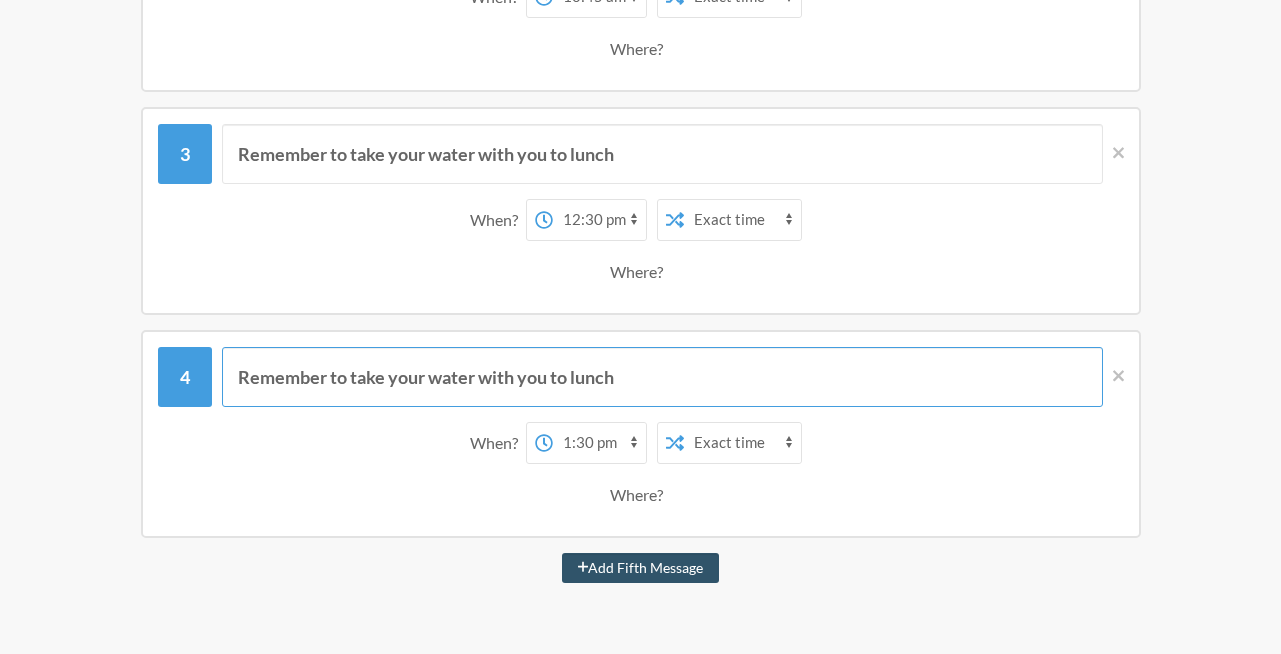 type on "Remember to take your water with you to lunch" 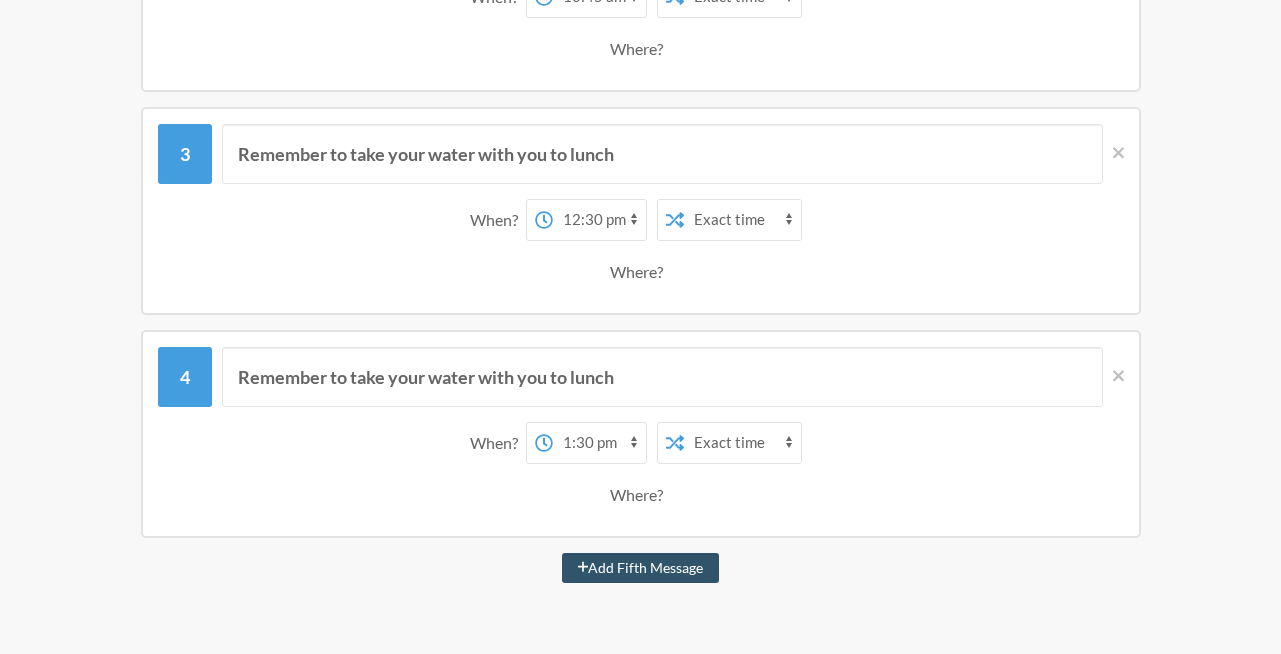 select on "14:30:00" 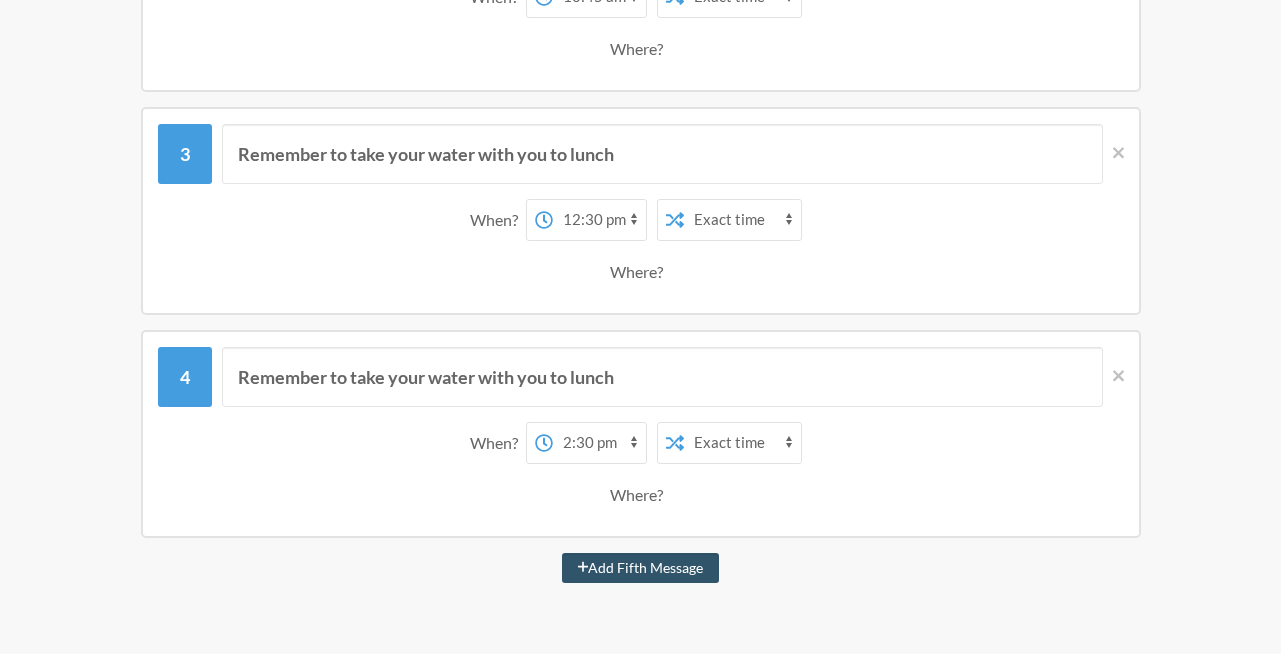click on "12:00 am 12:15 am 12:30 am 12:45 am 1:00 am 1:15 am 1:30 am 1:45 am 2:00 am 2:15 am 2:30 am 2:45 am 3:00 am 3:15 am 3:30 am 3:45 am 4:00 am 4:15 am 4:30 am 4:45 am 5:00 am 5:15 am 5:30 am 5:45 am 6:00 am 6:15 am 6:30 am 6:45 am 7:00 am 7:15 am 7:30 am 7:45 am 8:00 am 8:15 am 8:30 am 8:45 am 9:00 am 9:15 am 9:30 am 9:45 am 10:00 am 10:15 am 10:30 am 10:45 am 11:00 am 11:15 am 11:30 am 11:45 am 12:00 pm 12:15 pm 12:30 pm 12:45 pm 1:00 pm 1:15 pm 1:30 pm 1:45 pm 2:00 pm 2:15 pm 2:30 pm 2:45 pm 3:00 pm 3:15 pm 3:30 pm 3:45 pm 4:00 pm 4:15 pm 4:30 pm 4:45 pm 5:00 pm 5:15 pm 5:30 pm 5:45 pm 6:00 pm 6:15 pm 6:30 pm 6:45 pm 7:00 pm 7:15 pm 7:30 pm 7:45 pm 8:00 pm 8:15 pm 8:30 pm 8:45 pm 9:00 pm 9:15 pm 9:30 pm 9:45 pm 10:00 pm 10:15 pm 10:30 pm 10:45 pm 11:00 pm 11:15 pm 11:30 pm 11:45 pm" at bounding box center [599, 443] 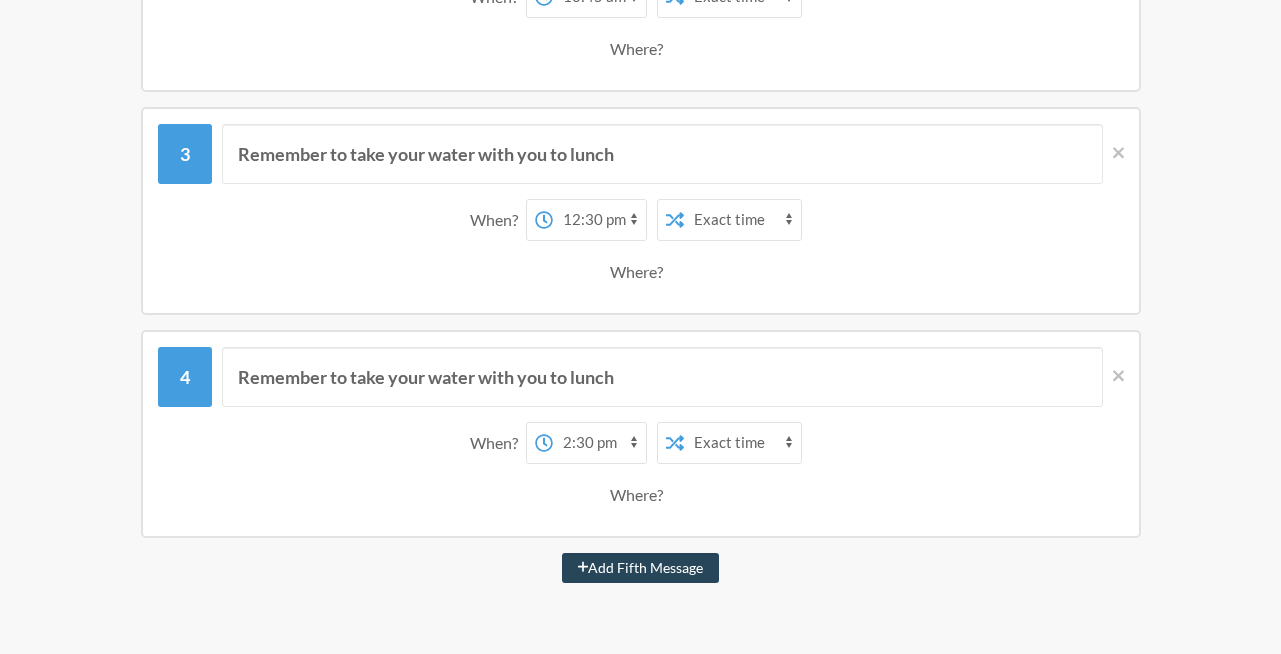 click on "Add Fifth Message" at bounding box center (641, 568) 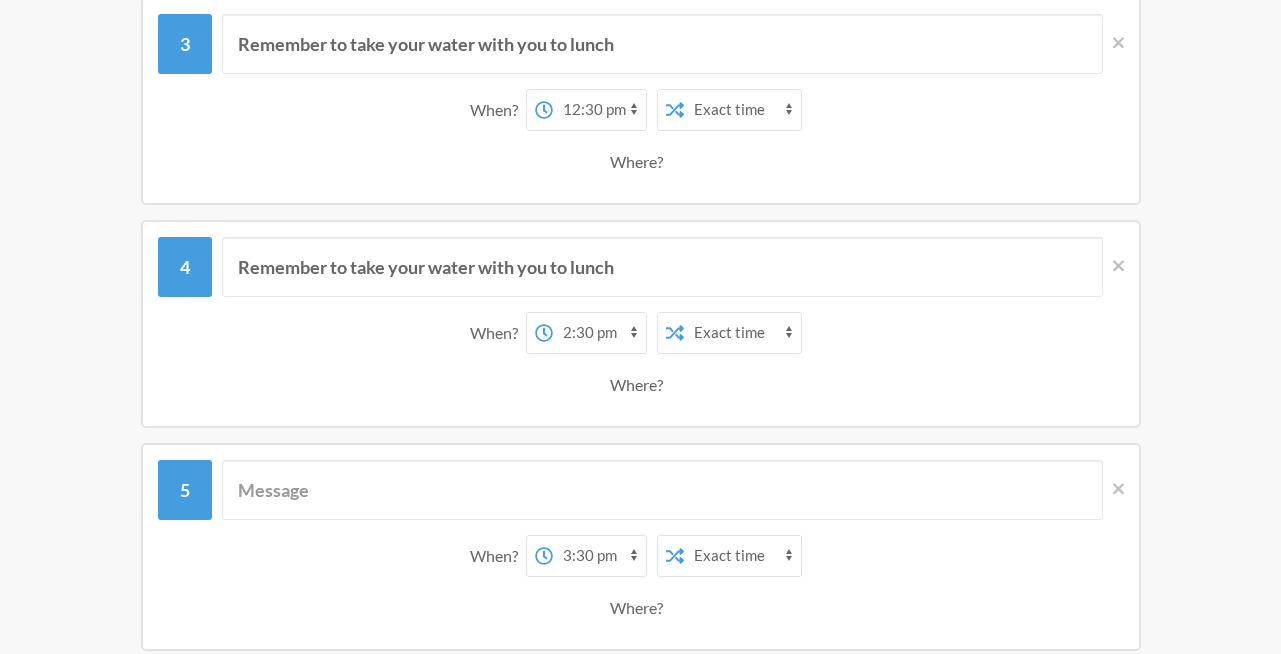 scroll, scrollTop: 960, scrollLeft: 0, axis: vertical 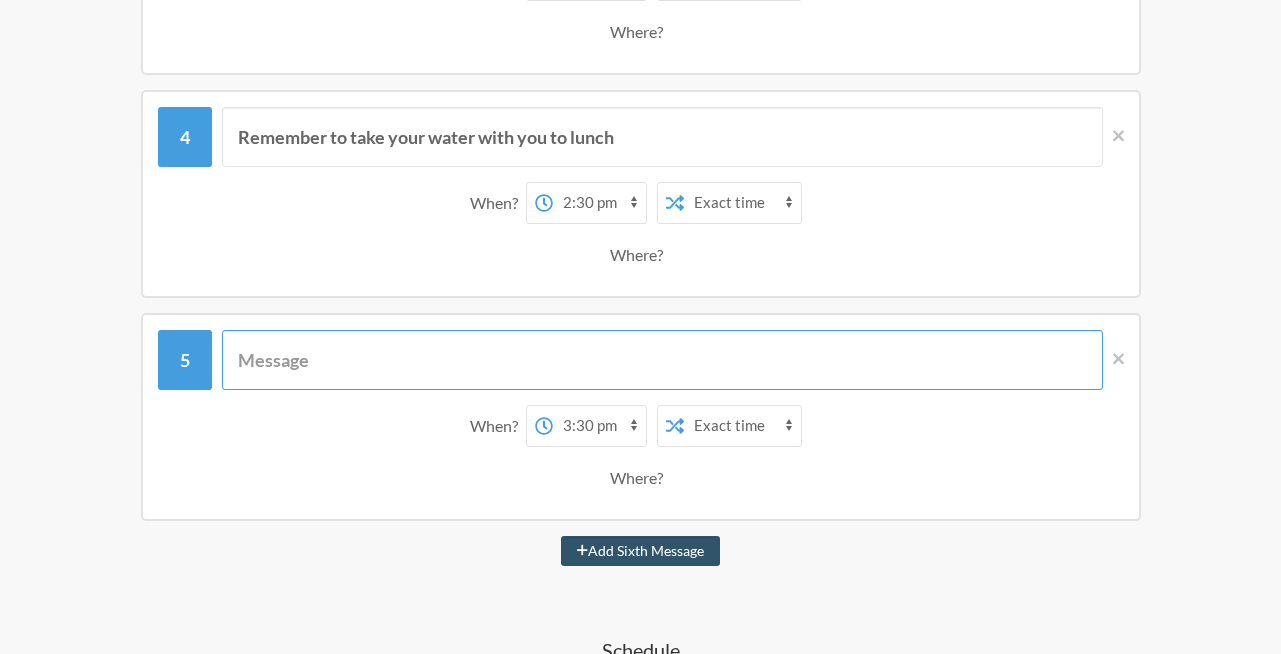 click at bounding box center [662, 360] 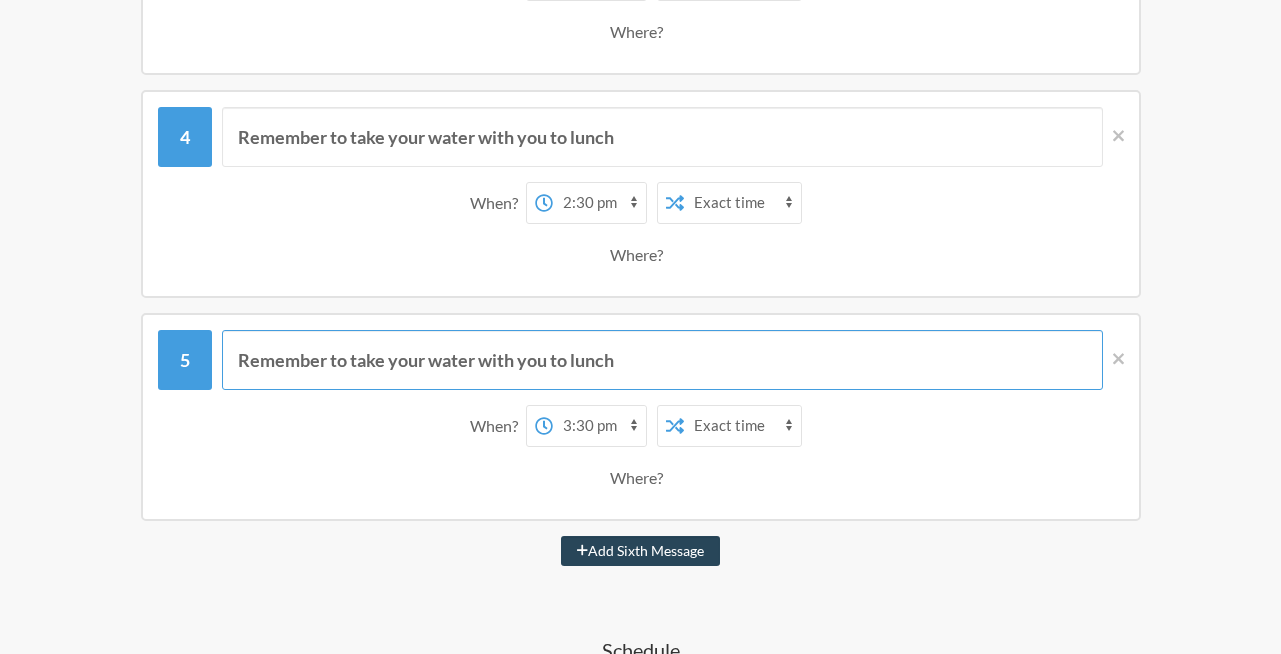 type on "Remember to take your water with you to lunch" 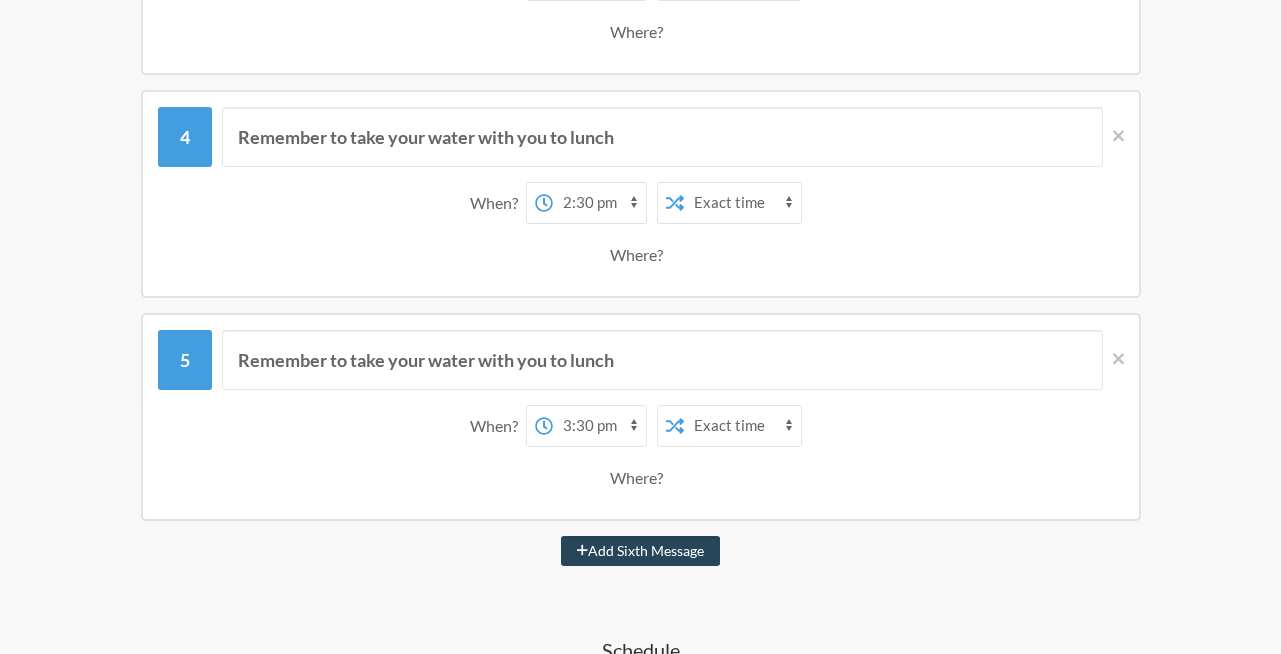 click on "Add Sixth Message" at bounding box center [640, 551] 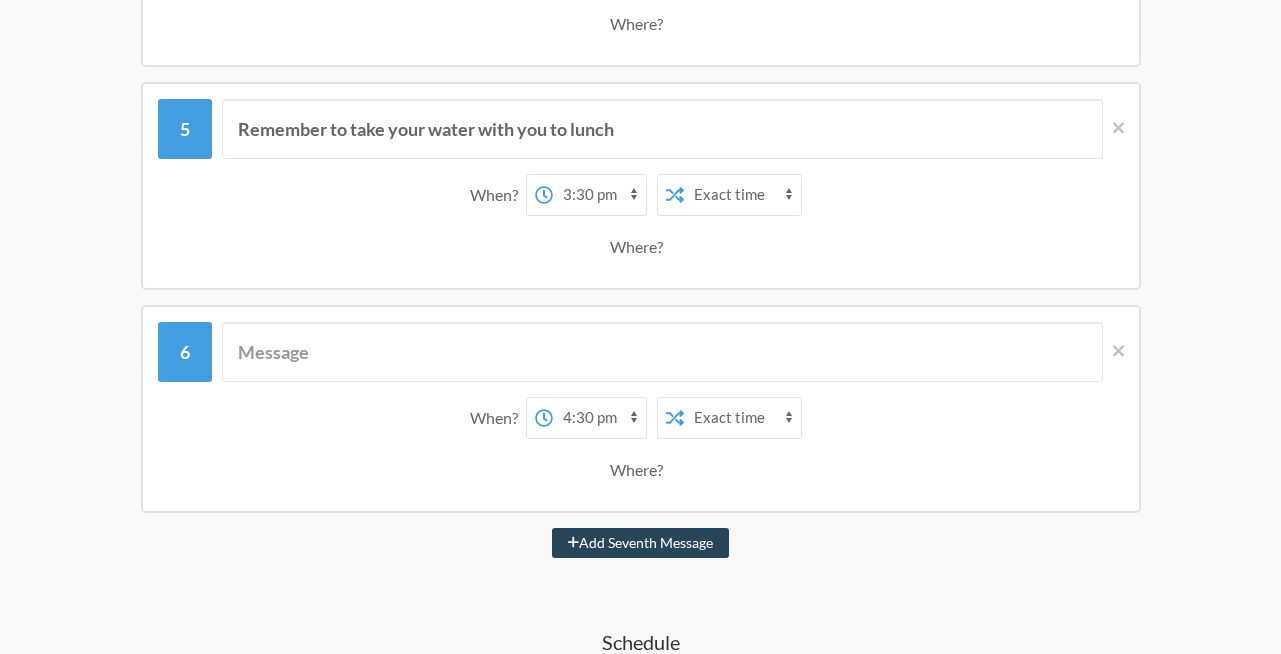 scroll, scrollTop: 1200, scrollLeft: 0, axis: vertical 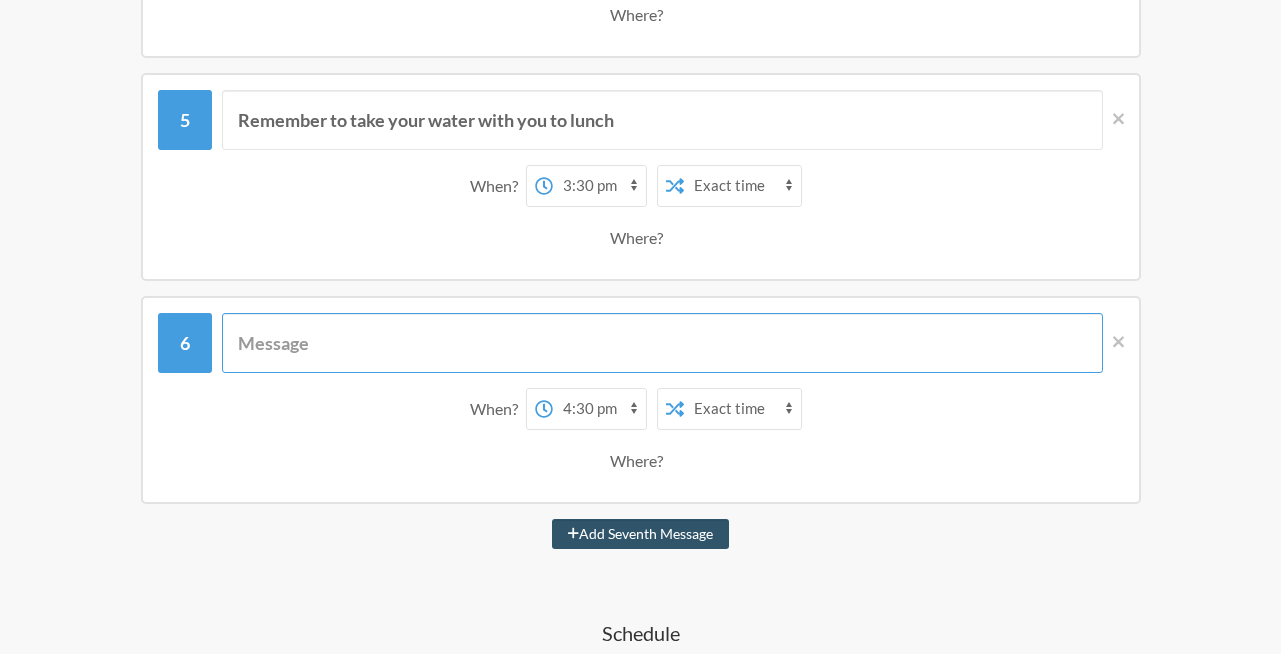 click at bounding box center [662, 343] 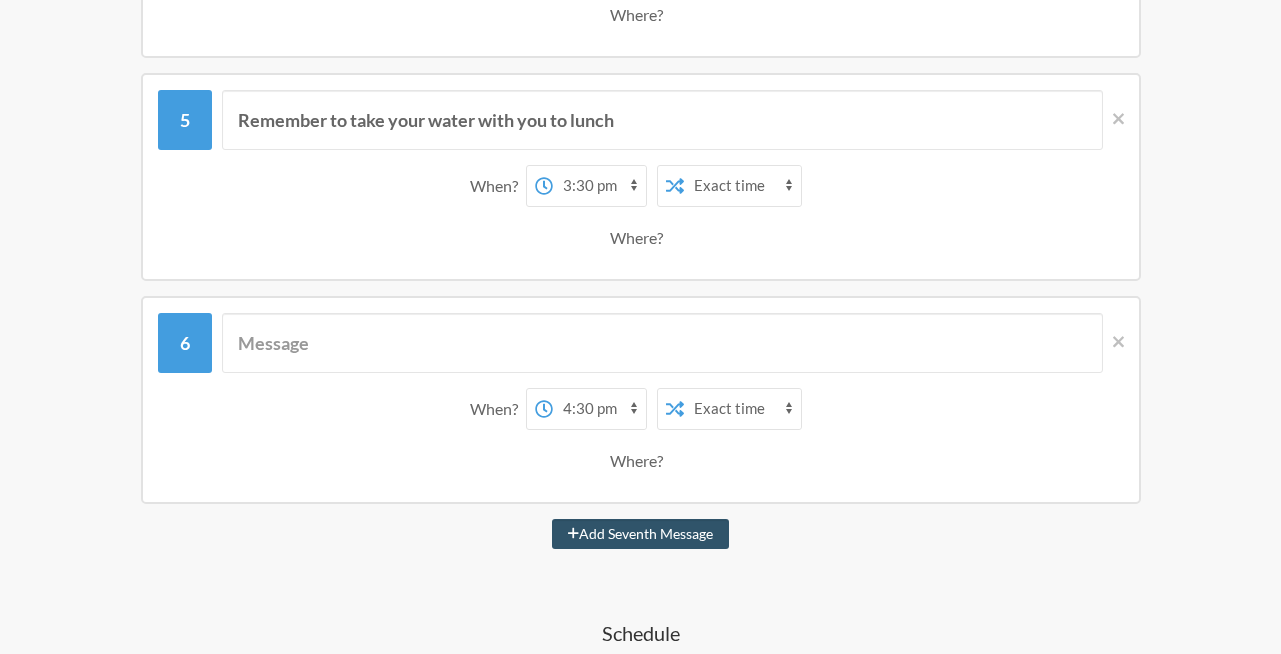 select on "17:30:00" 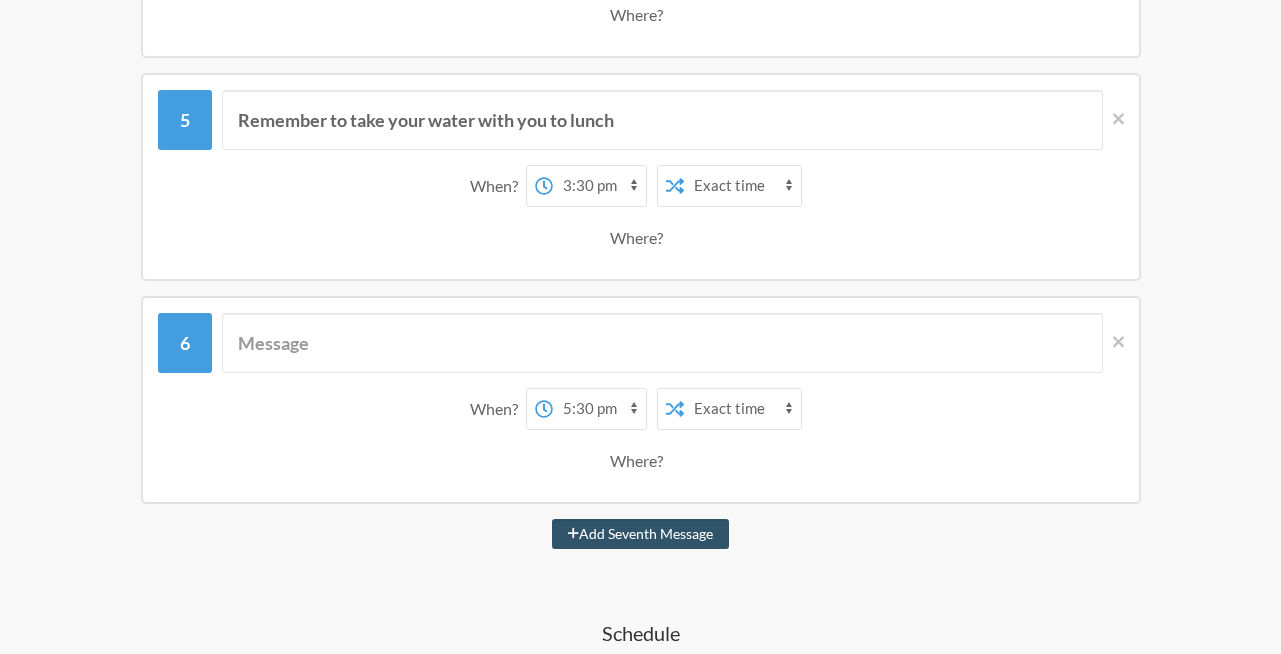 click on "12:00 am 12:15 am 12:30 am 12:45 am 1:00 am 1:15 am 1:30 am 1:45 am 2:00 am 2:15 am 2:30 am 2:45 am 3:00 am 3:15 am 3:30 am 3:45 am 4:00 am 4:15 am 4:30 am 4:45 am 5:00 am 5:15 am 5:30 am 5:45 am 6:00 am 6:15 am 6:30 am 6:45 am 7:00 am 7:15 am 7:30 am 7:45 am 8:00 am 8:15 am 8:30 am 8:45 am 9:00 am 9:15 am 9:30 am 9:45 am 10:00 am 10:15 am 10:30 am 10:45 am 11:00 am 11:15 am 11:30 am 11:45 am 12:00 pm 12:15 pm 12:30 pm 12:45 pm 1:00 pm 1:15 pm 1:30 pm 1:45 pm 2:00 pm 2:15 pm 2:30 pm 2:45 pm 3:00 pm 3:15 pm 3:30 pm 3:45 pm 4:00 pm 4:15 pm 4:30 pm 4:45 pm 5:00 pm 5:15 pm 5:30 pm 5:45 pm 6:00 pm 6:15 pm 6:30 pm 6:45 pm 7:00 pm 7:15 pm 7:30 pm 7:45 pm 8:00 pm 8:15 pm 8:30 pm 8:45 pm 9:00 pm 9:15 pm 9:30 pm 9:45 pm 10:00 pm 10:15 pm 10:30 pm 10:45 pm 11:00 pm 11:15 pm 11:30 pm 11:45 pm" at bounding box center [599, 409] 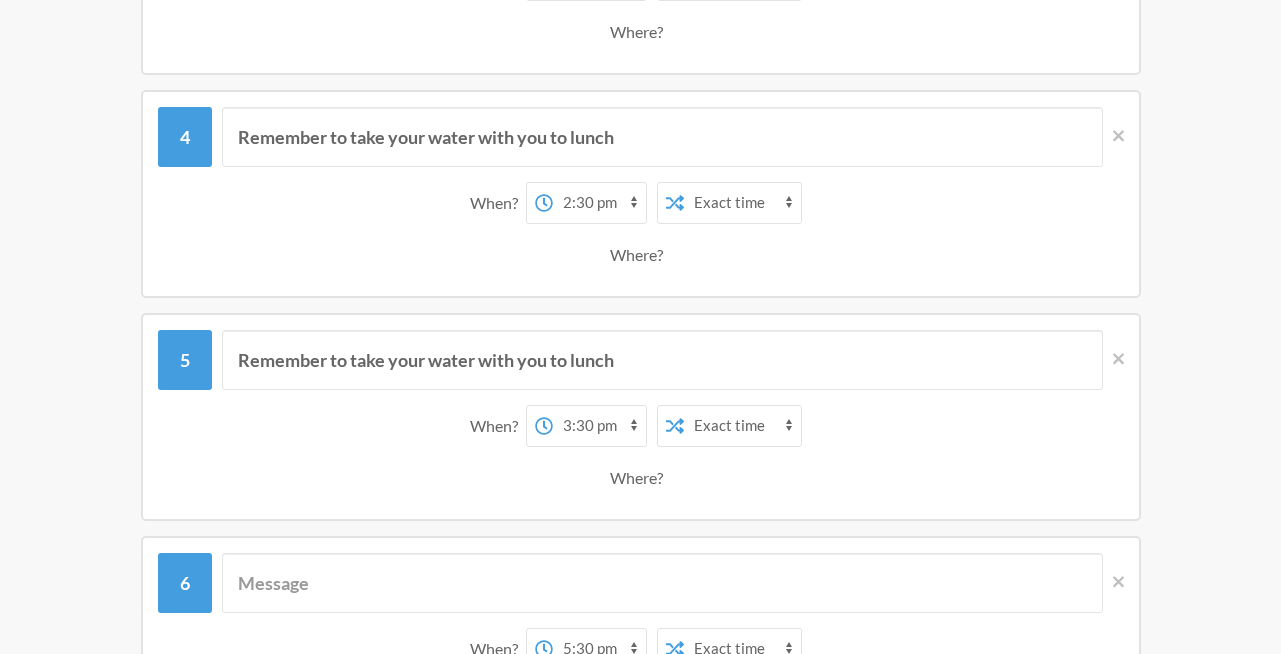 scroll, scrollTop: 1080, scrollLeft: 0, axis: vertical 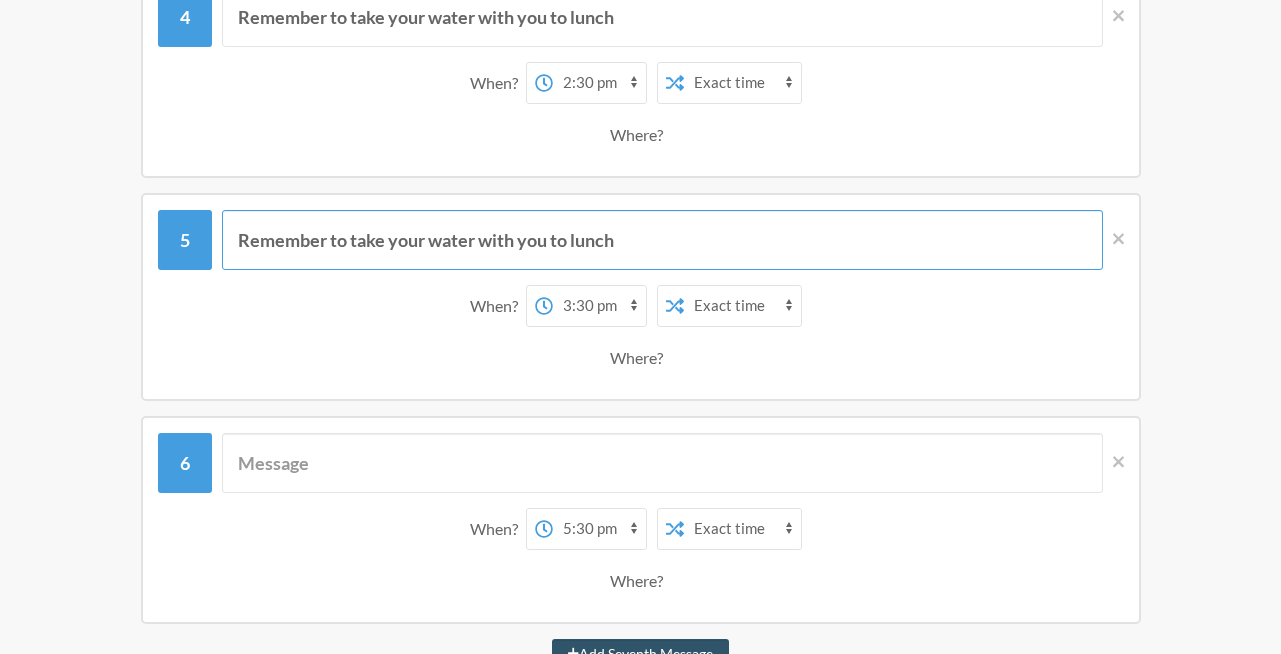 click on "Remember to take your water with you to lunch" at bounding box center [662, 240] 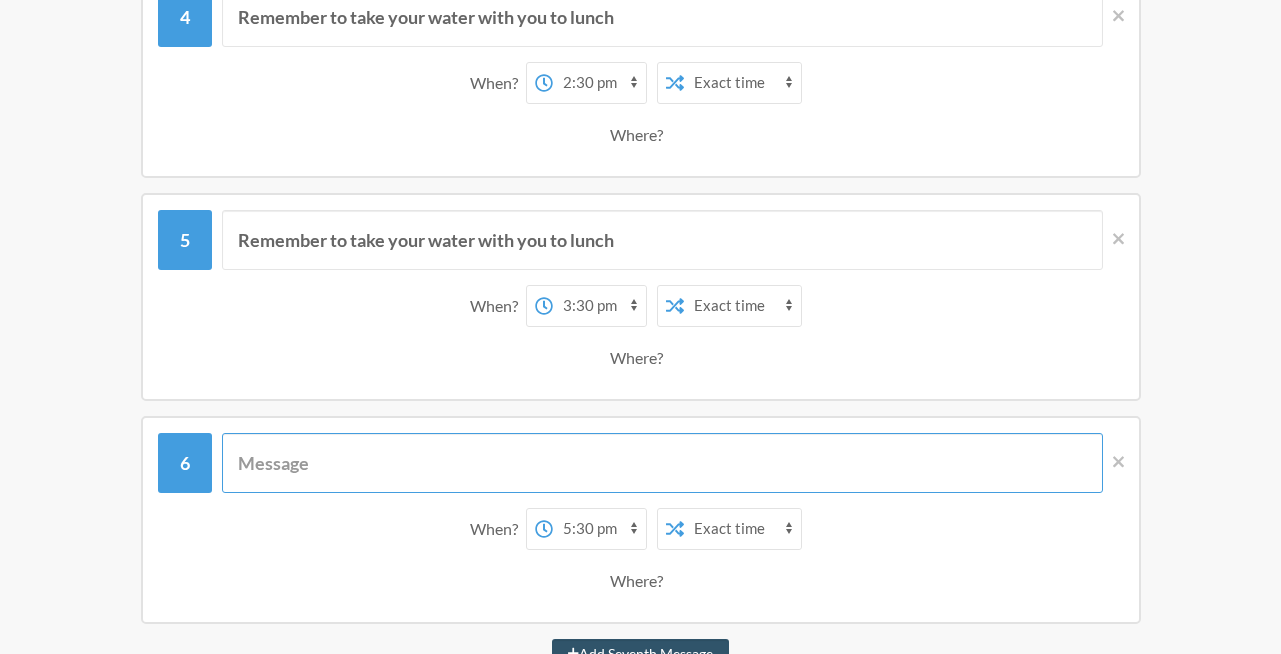 click at bounding box center [662, 463] 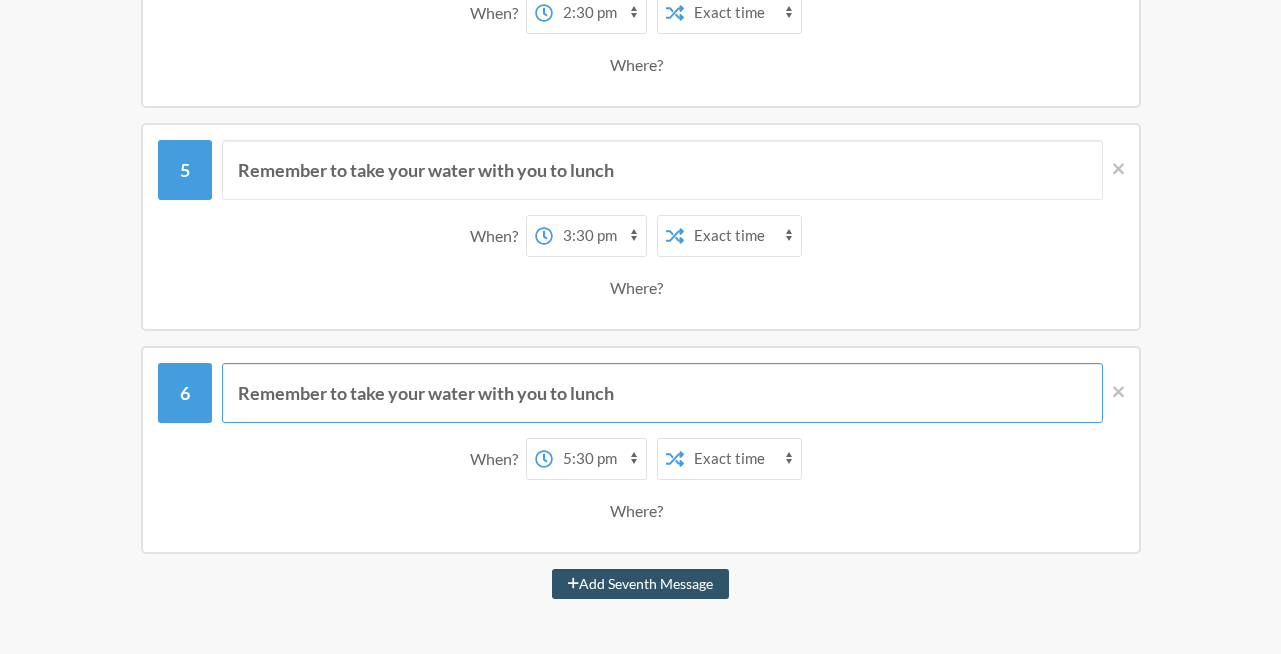 scroll, scrollTop: 1200, scrollLeft: 0, axis: vertical 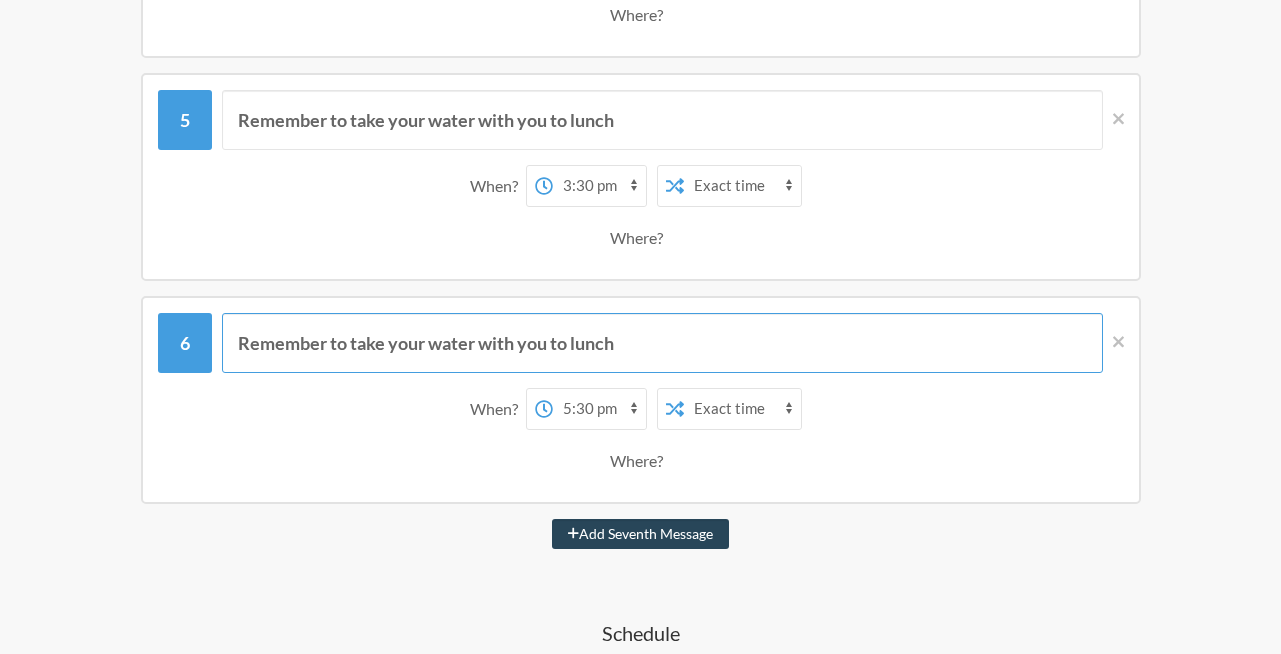 type on "Remember to take your water with you to lunch" 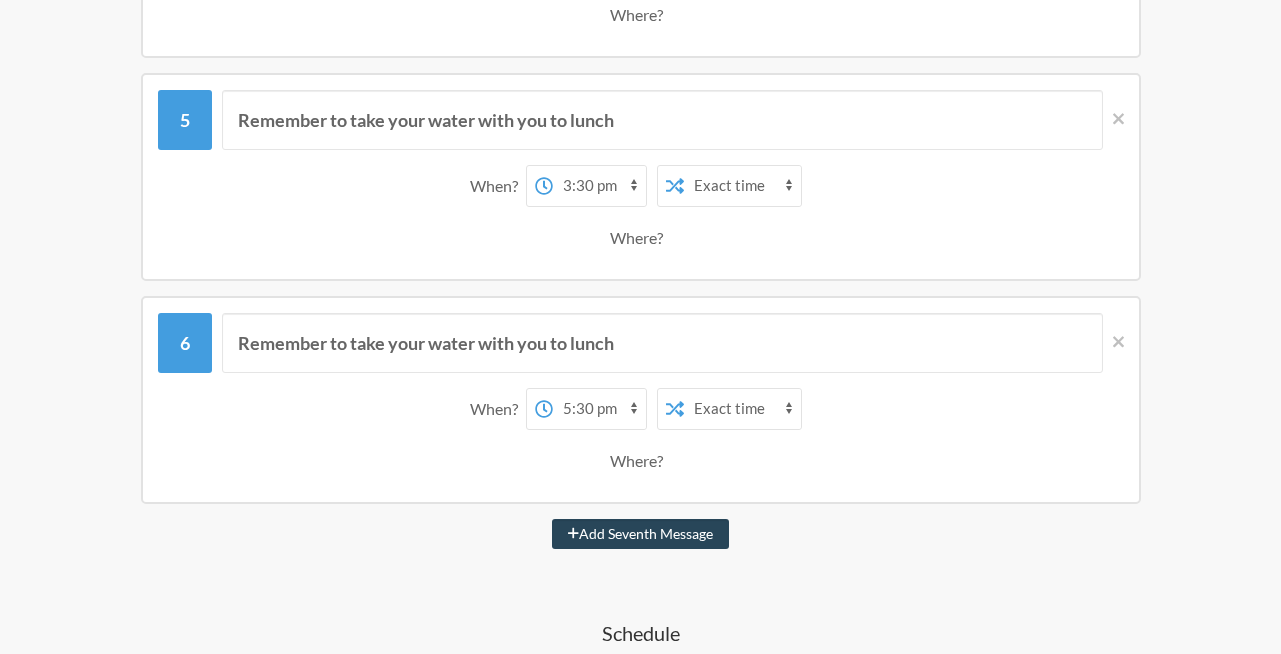click on "Add Seventh Message" at bounding box center (640, 534) 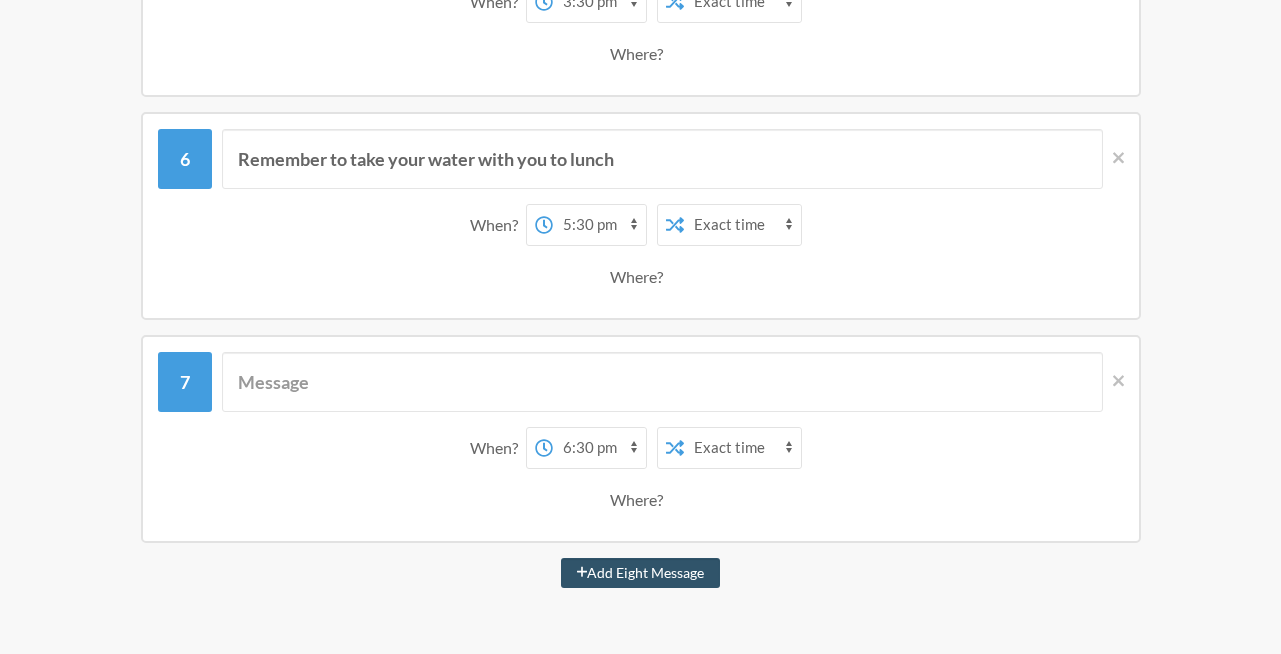 scroll, scrollTop: 1440, scrollLeft: 0, axis: vertical 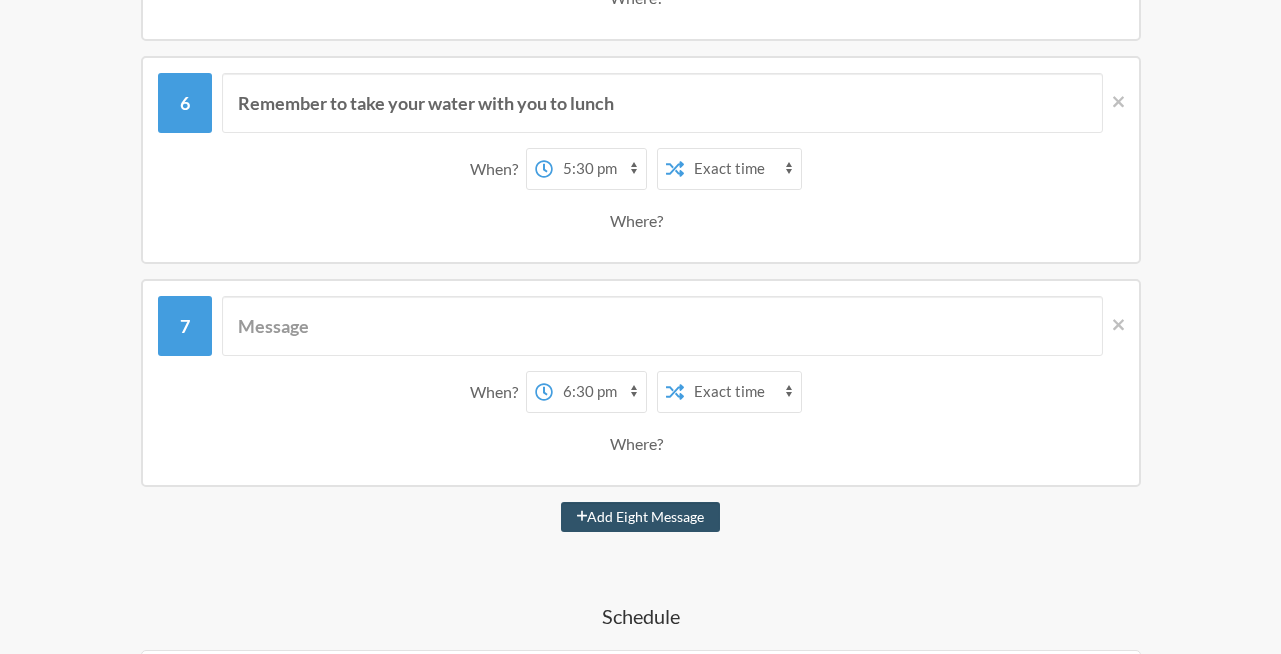 select on "17:45:00" 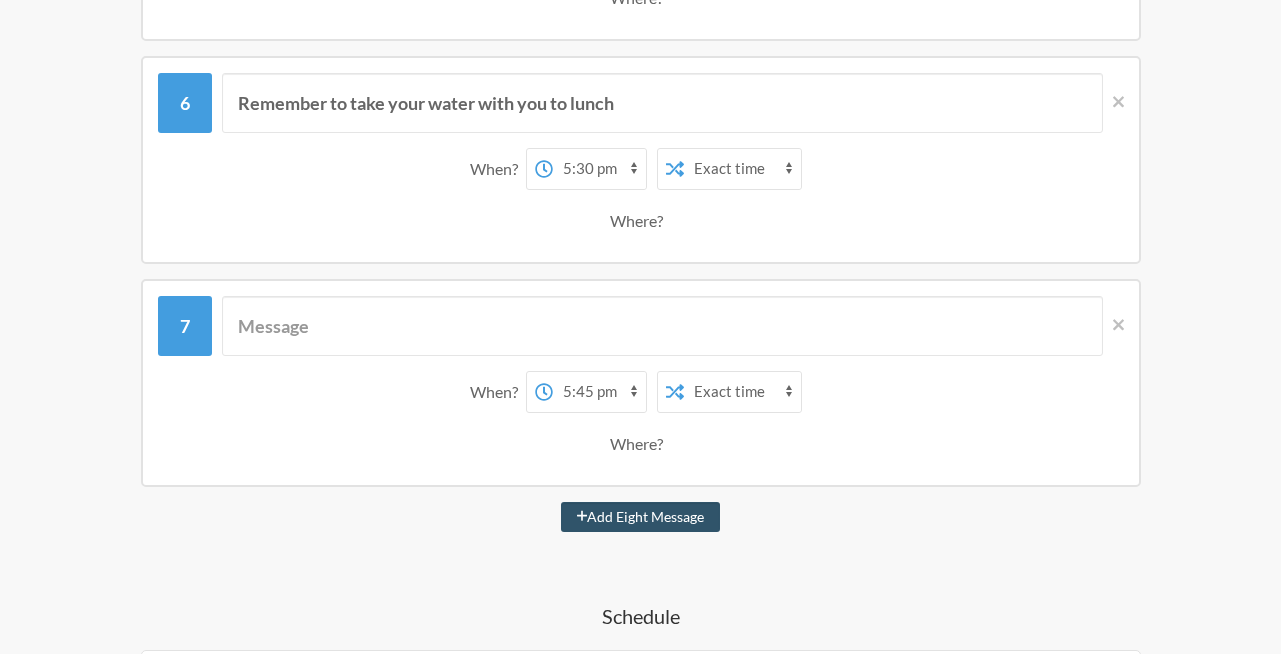 click on "12:00 am 12:15 am 12:30 am 12:45 am 1:00 am 1:15 am 1:30 am 1:45 am 2:00 am 2:15 am 2:30 am 2:45 am 3:00 am 3:15 am 3:30 am 3:45 am 4:00 am 4:15 am 4:30 am 4:45 am 5:00 am 5:15 am 5:30 am 5:45 am 6:00 am 6:15 am 6:30 am 6:45 am 7:00 am 7:15 am 7:30 am 7:45 am 8:00 am 8:15 am 8:30 am 8:45 am 9:00 am 9:15 am 9:30 am 9:45 am 10:00 am 10:15 am 10:30 am 10:45 am 11:00 am 11:15 am 11:30 am 11:45 am 12:00 pm 12:15 pm 12:30 pm 12:45 pm 1:00 pm 1:15 pm 1:30 pm 1:45 pm 2:00 pm 2:15 pm 2:30 pm 2:45 pm 3:00 pm 3:15 pm 3:30 pm 3:45 pm 4:00 pm 4:15 pm 4:30 pm 4:45 pm 5:00 pm 5:15 pm 5:30 pm 5:45 pm 6:00 pm 6:15 pm 6:30 pm 6:45 pm 7:00 pm 7:15 pm 7:30 pm 7:45 pm 8:00 pm 8:15 pm 8:30 pm 8:45 pm 9:00 pm 9:15 pm 9:30 pm 9:45 pm 10:00 pm 10:15 pm 10:30 pm 10:45 pm 11:00 pm 11:15 pm 11:30 pm 11:45 pm" at bounding box center (599, 392) 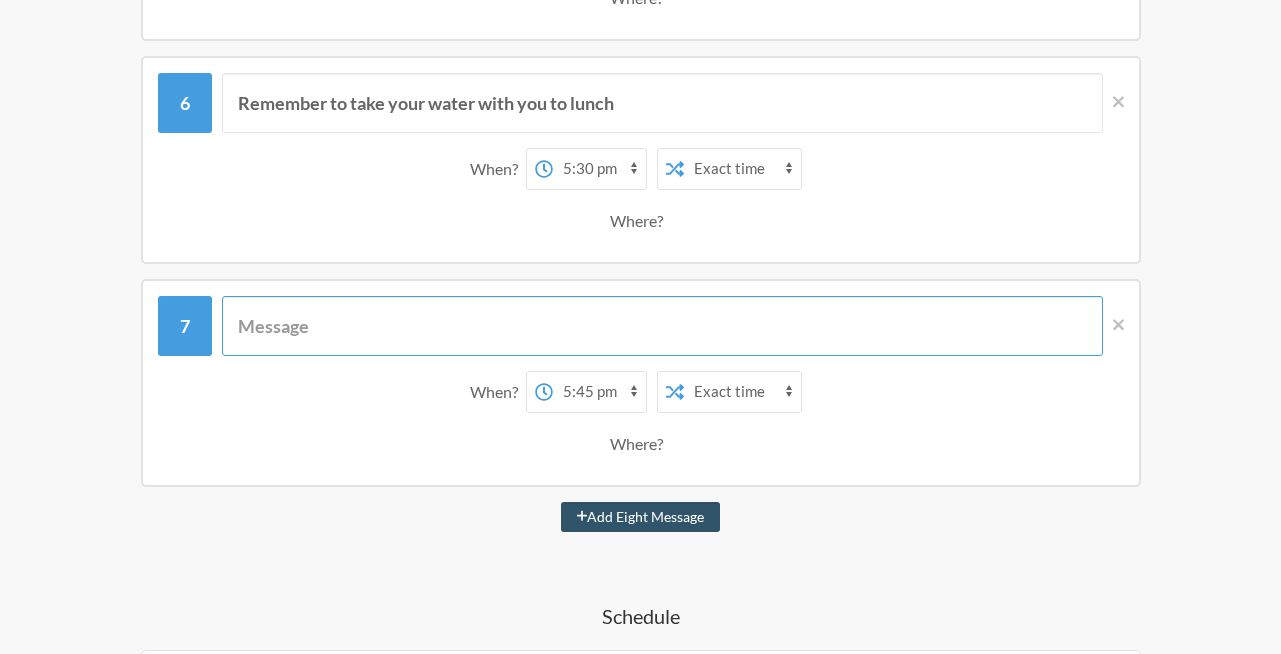 click at bounding box center [662, 326] 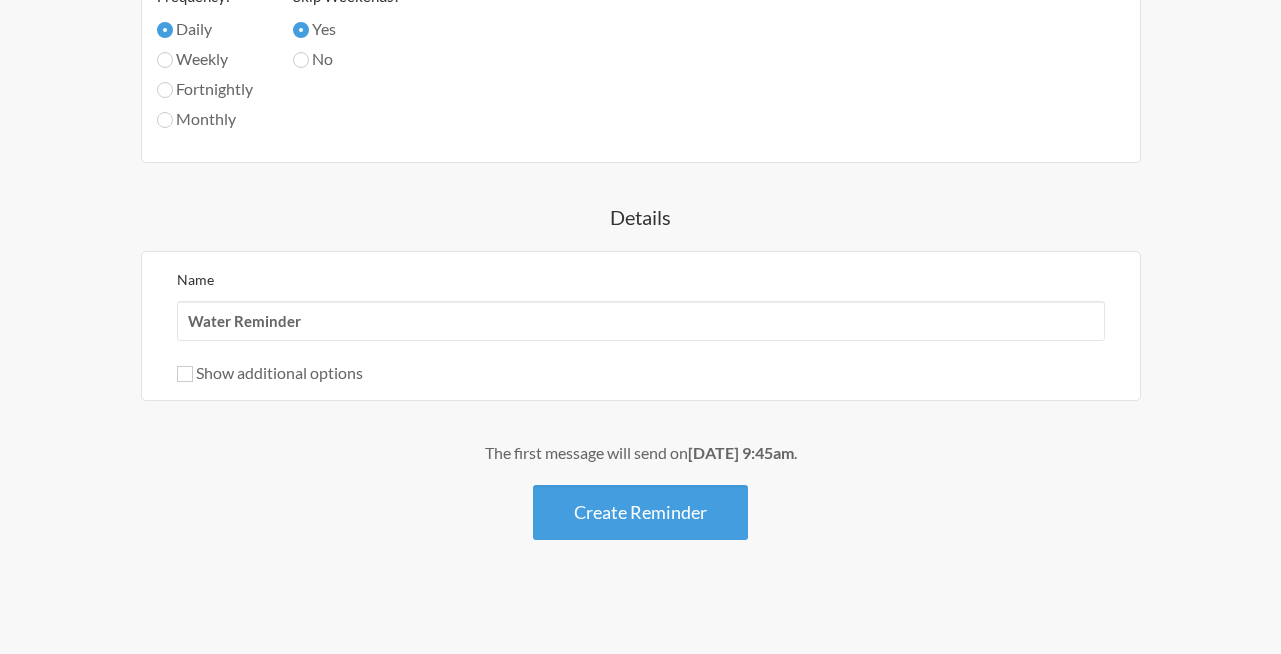 scroll, scrollTop: 2520, scrollLeft: 0, axis: vertical 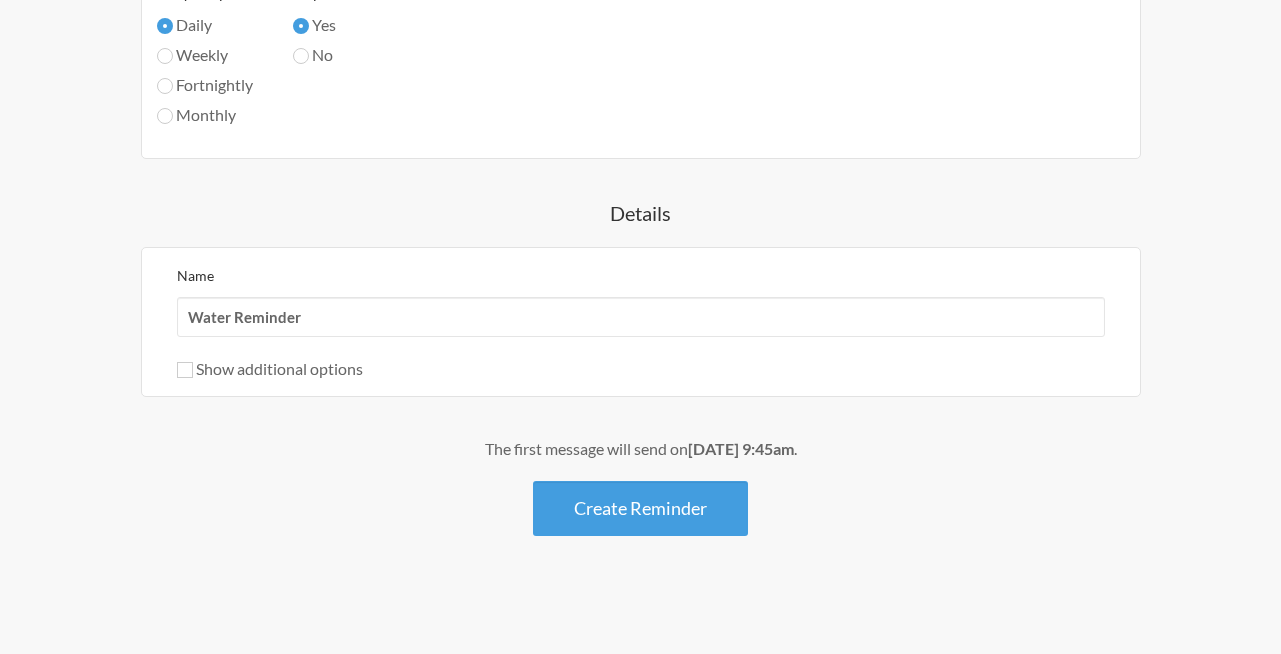 type on "task updation" 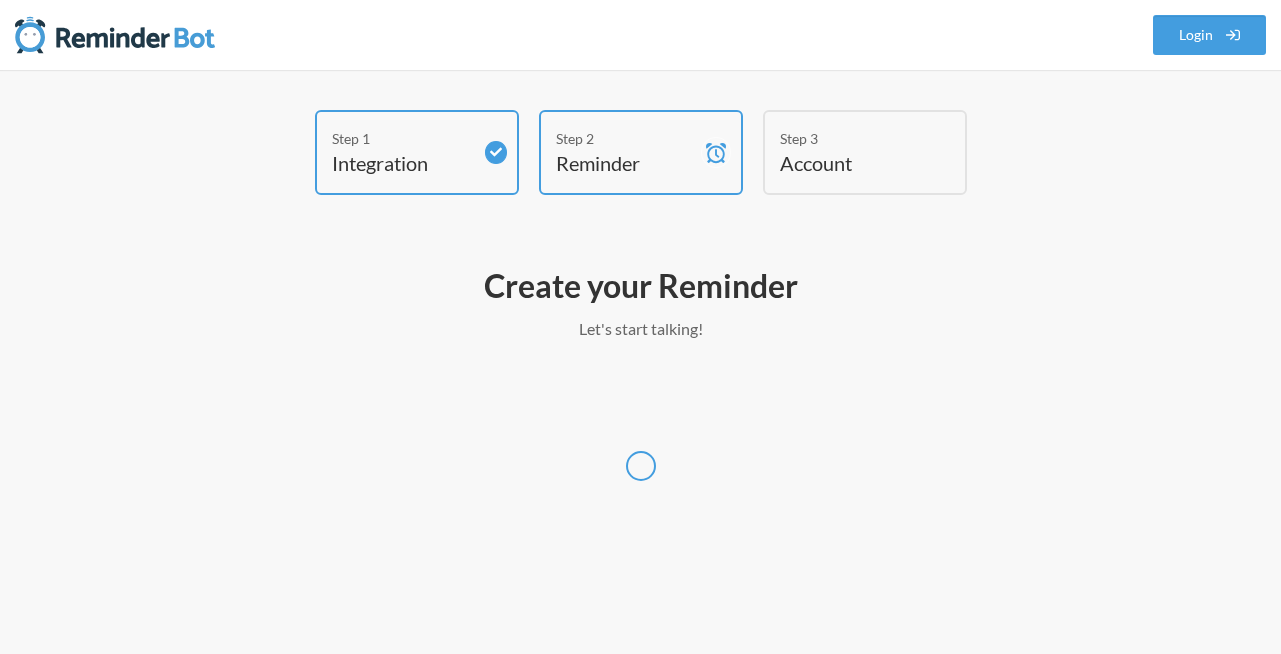 scroll, scrollTop: 0, scrollLeft: 0, axis: both 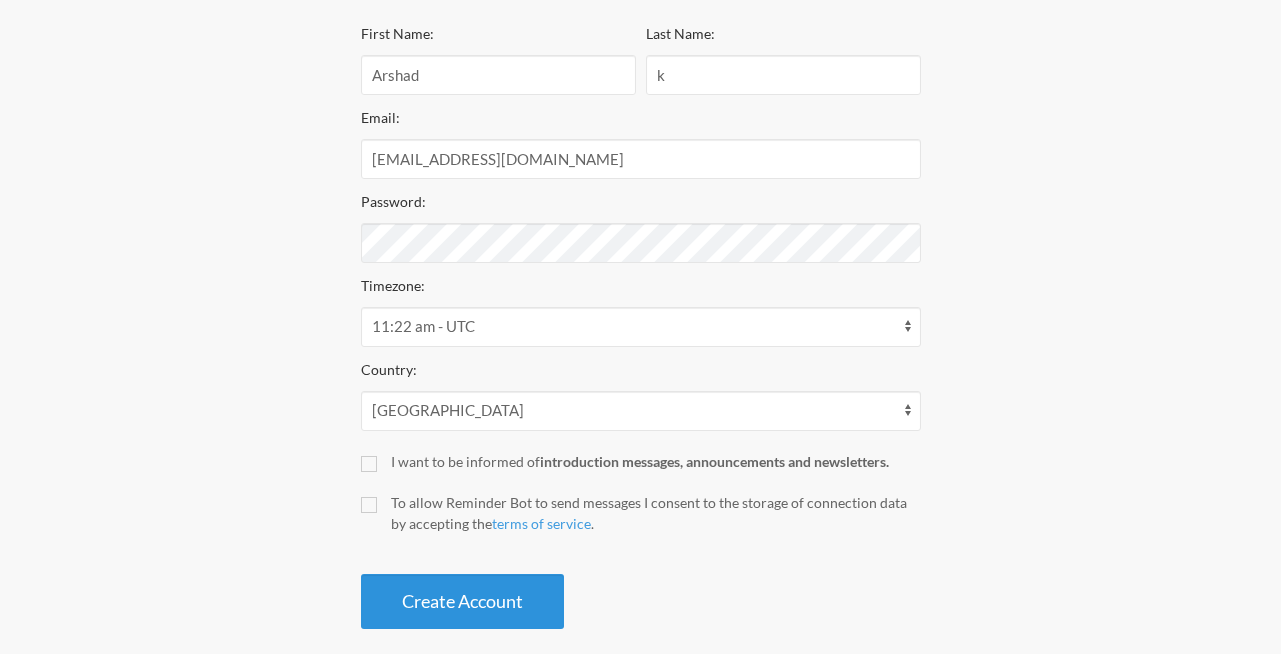 click on "Create Account" at bounding box center [462, 601] 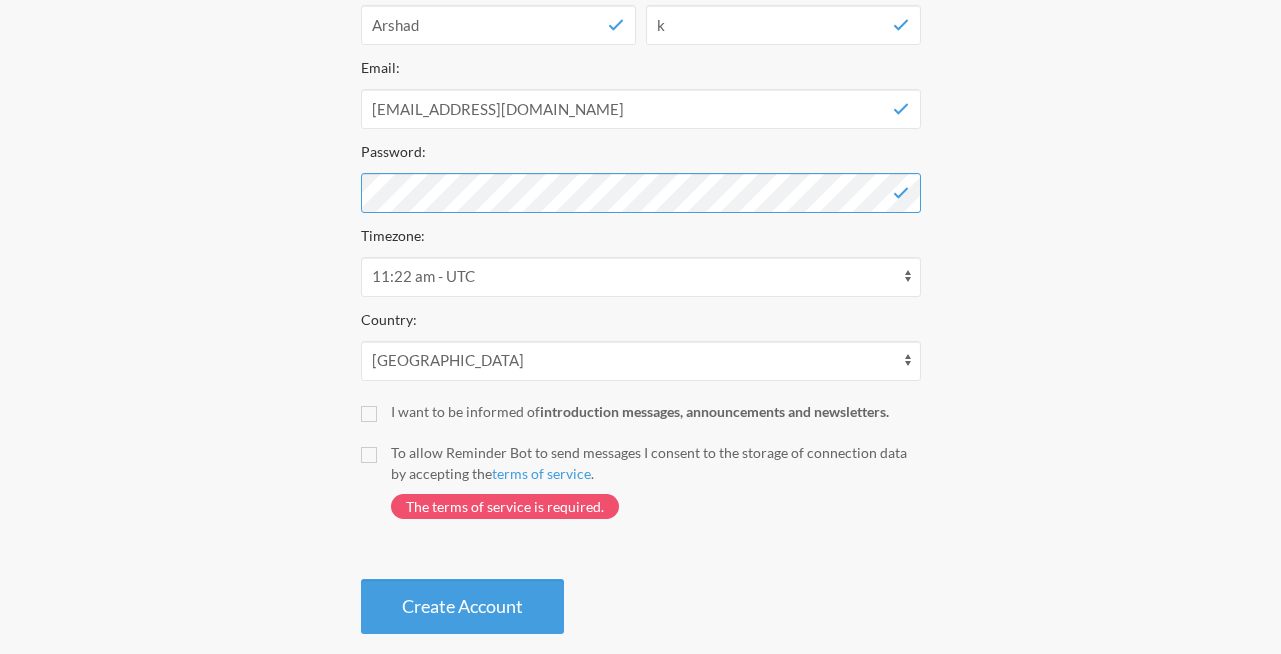 scroll, scrollTop: 440, scrollLeft: 0, axis: vertical 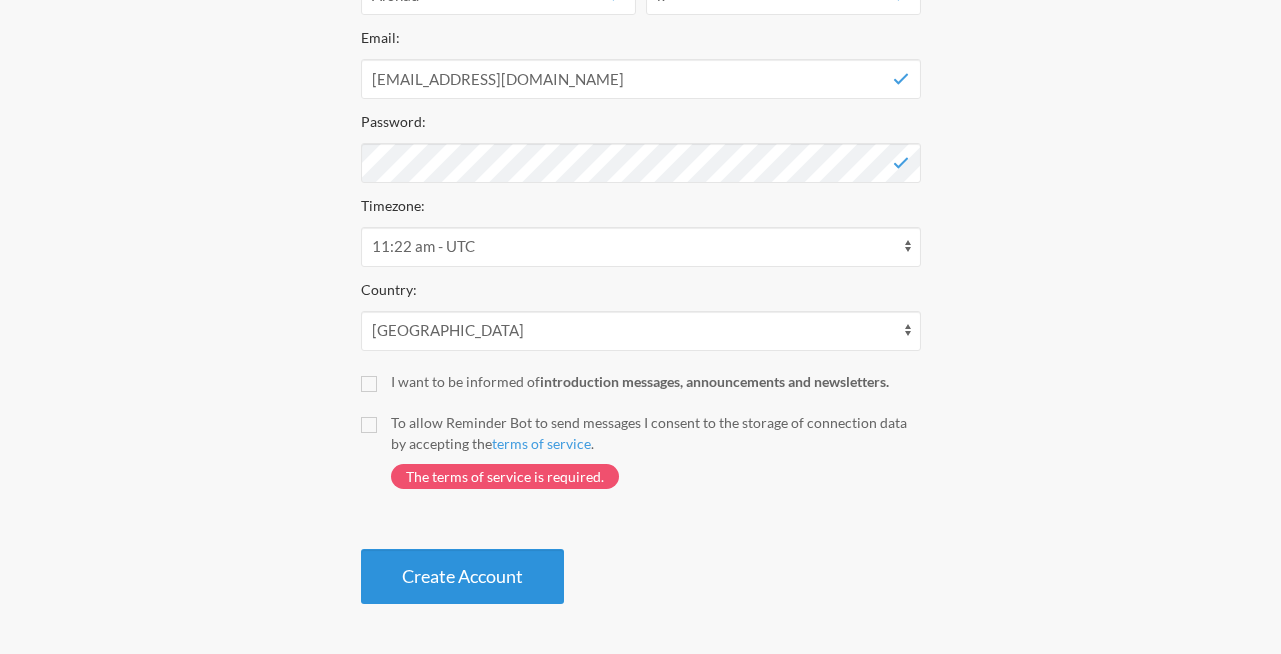 click on "Create Account" at bounding box center (462, 576) 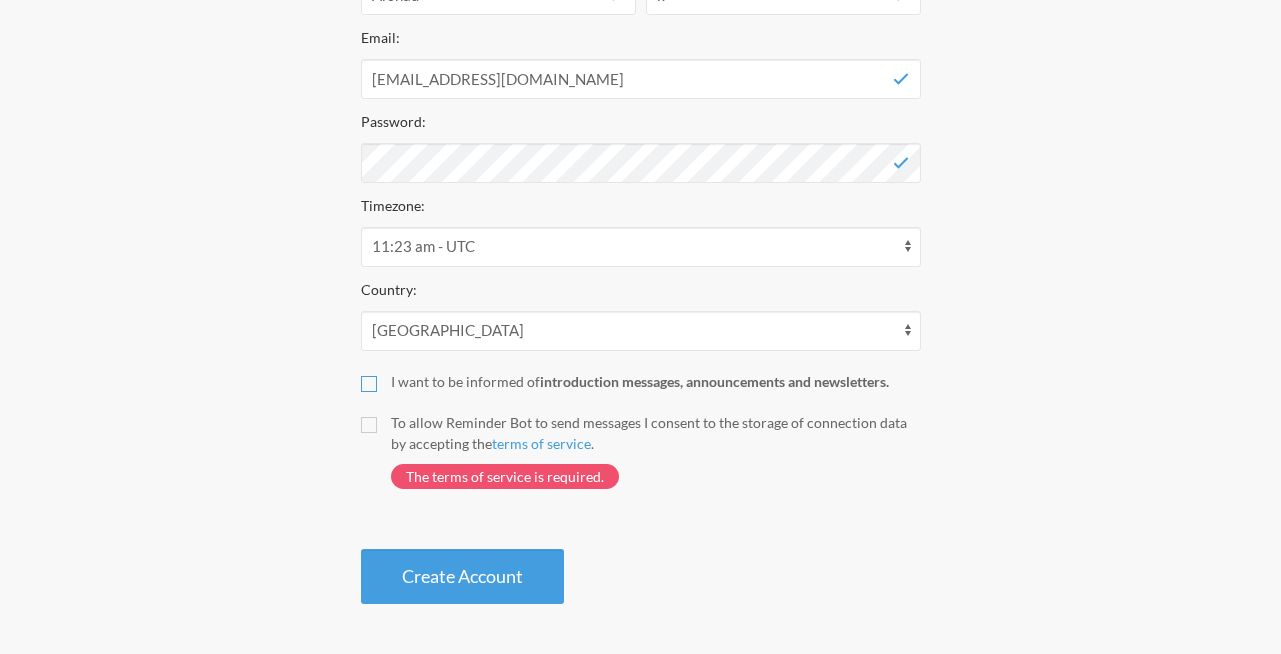 click on "I want to be informed of  introduction messages, announcements and newsletters." at bounding box center [369, 384] 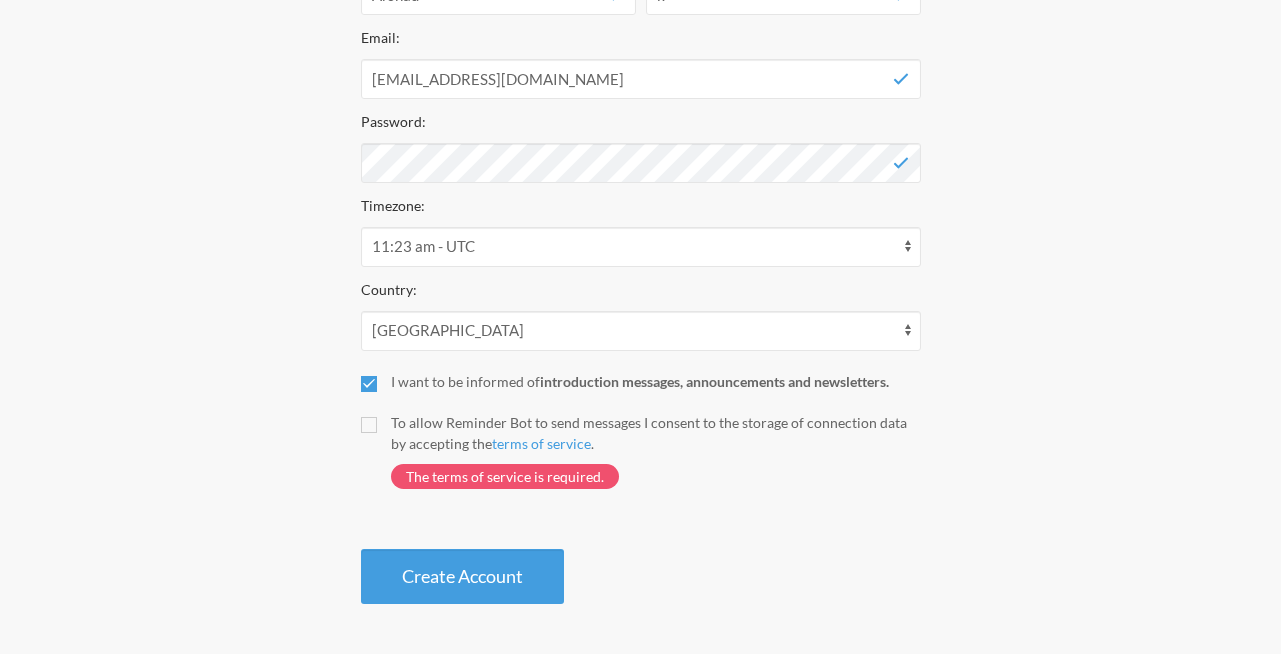 click on "First Name:     Arshad   Last Name:     k   Email:     arshadk@bpract.com   Password:       Timezone:   12:08 am - Pacific/Chatham 12:23 am - Pacific/Apia 12:23 am - Pacific/Enderbury 12:23 am - Pacific/Fakaofo 12:23 am - Pacific/Midway 12:23 am - Pacific/Niue 12:23 am - Pacific/Pago_Pago 12:23 am - Pacific/Tongatapu 10:23 am - Atlantic/Cape_Verde 11:23 am - Africa/Abidjan 11:23 am - Africa/Accra 11:23 am - Africa/Bamako 11:23 am - Africa/Banjul 11:23 am - Africa/Bissau 11:23 am - Africa/Conakry 11:23 am - Africa/Dakar 11:23 am - Africa/Freetown 11:23 am - Africa/Lome 11:23 am - Africa/Monrovia 11:23 am - Africa/Nouakchott 11:23 am - Africa/Ouagadougou 11:23 am - Africa/Sao_Tome 11:23 am - America/Danmarkshavn 11:23 am - America/Scoresbysund 11:23 am - Atlantic/Azores 11:23 am - Atlantic/Reykjavik 11:23 am - Atlantic/St_Helena 11:23 am - UTC 12:23 pm - Africa/Algiers 12:23 pm - Africa/Bangui 12:23 pm - Africa/Brazzaville 12:23 pm - Africa/Casablanca 12:23 pm - Africa/Douala 12:23 pm - Africa/El_Aaiun     Chad" at bounding box center (641, 272) 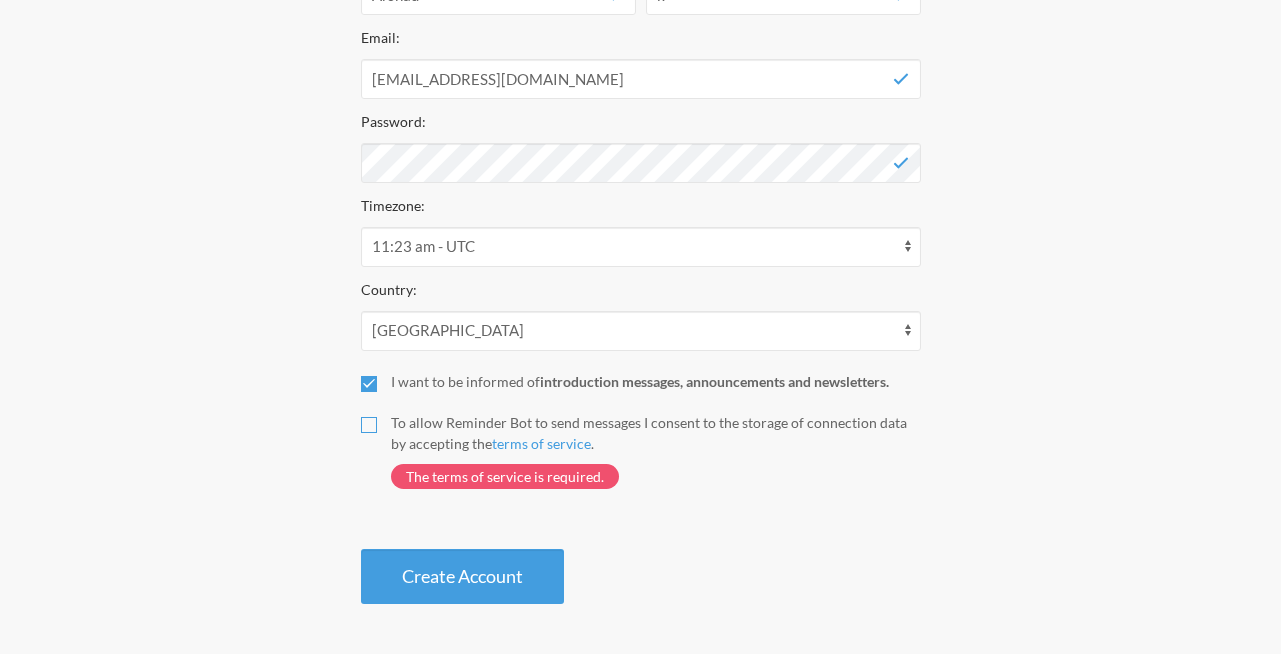 click on "To allow Reminder Bot to send messages I consent to the storage of connection data by accepting the  terms of service .
The terms of service is required." at bounding box center [369, 425] 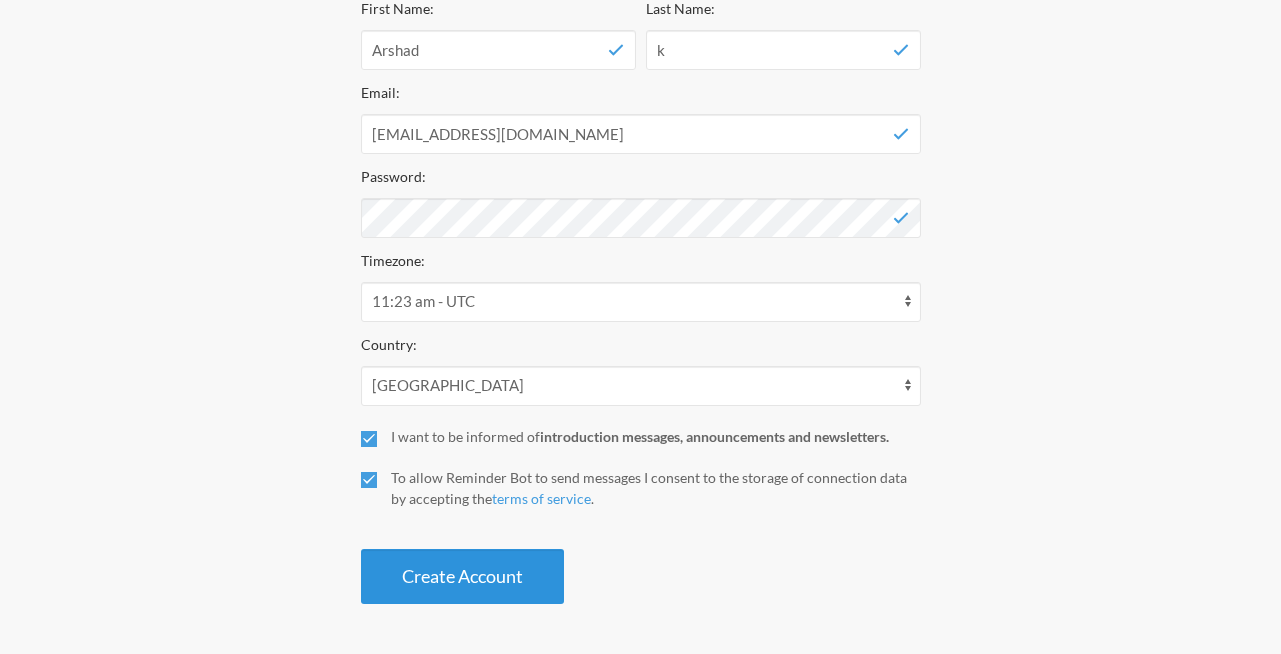 click on "Create Account" at bounding box center [462, 576] 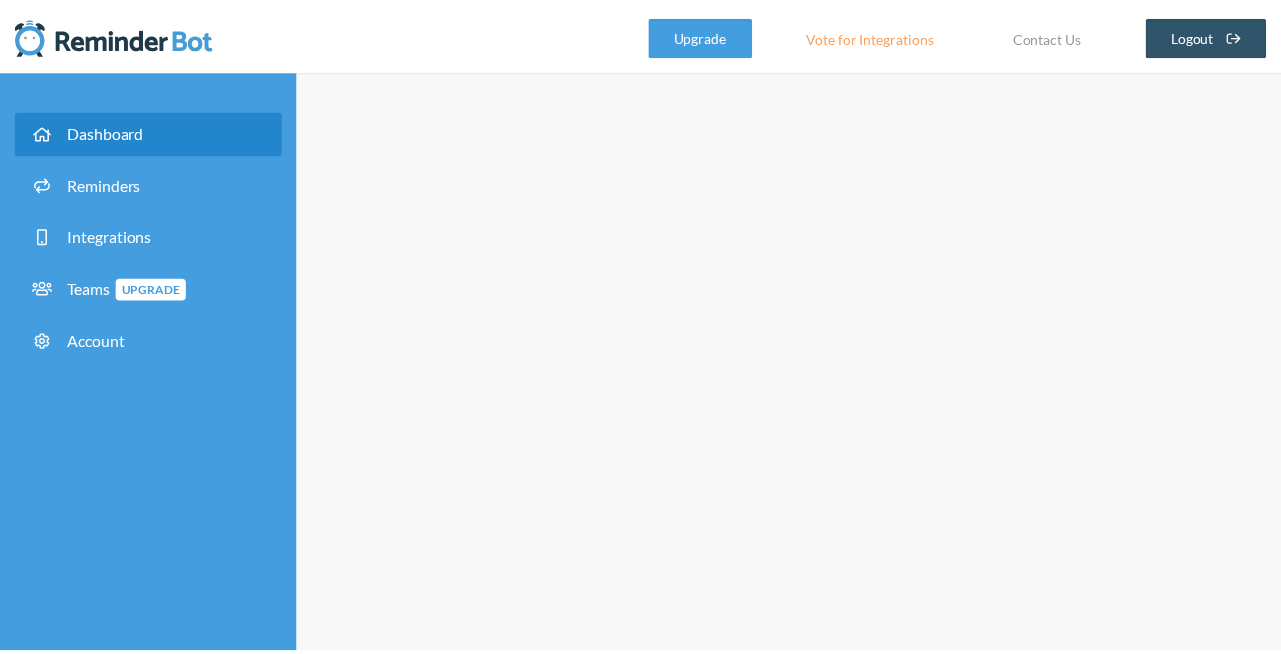 scroll, scrollTop: 0, scrollLeft: 0, axis: both 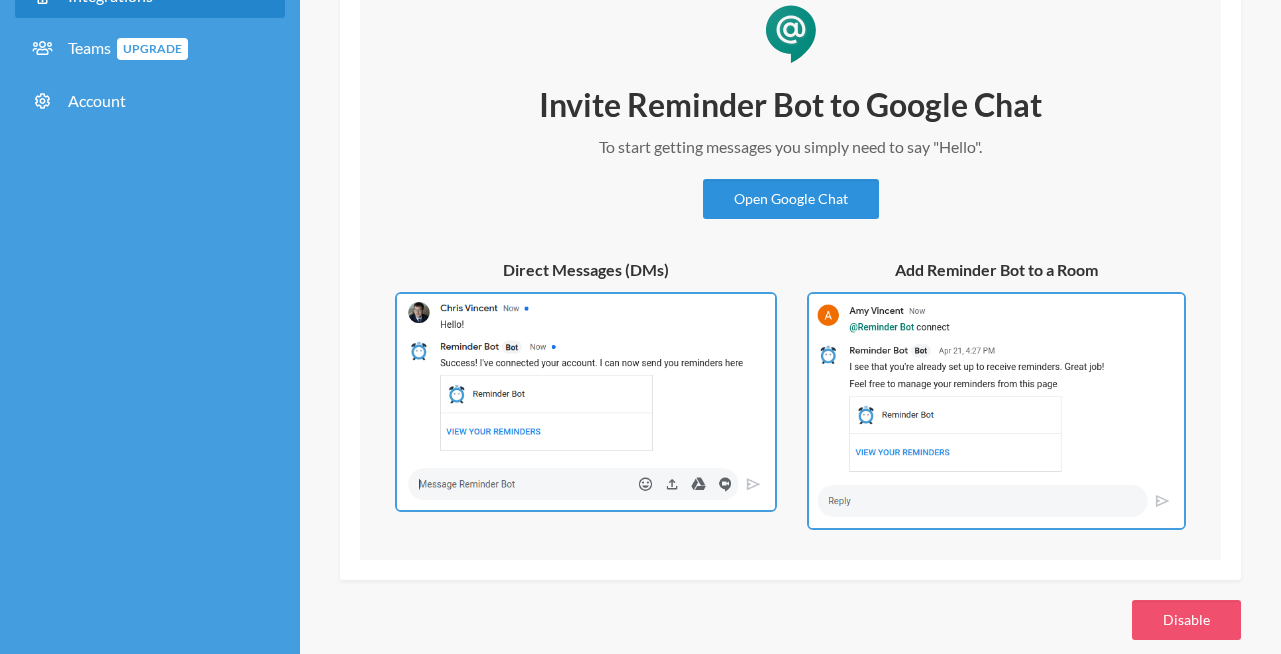 click on "Open Google Chat" at bounding box center (791, 199) 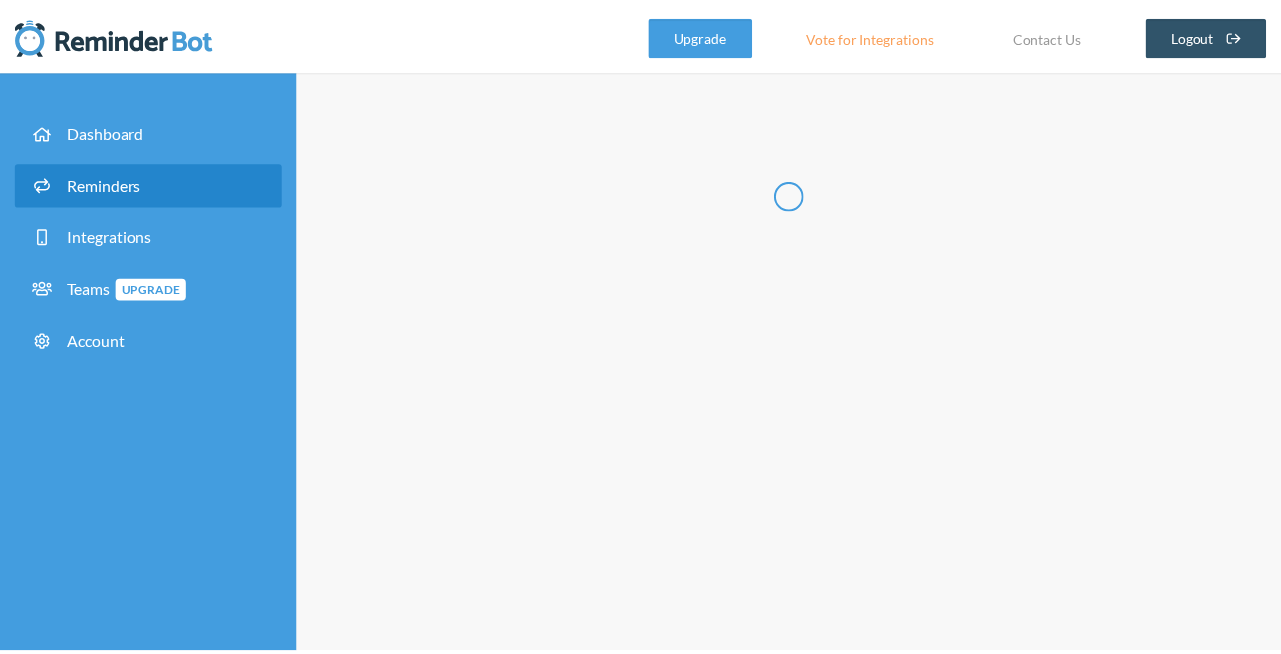 scroll, scrollTop: 0, scrollLeft: 0, axis: both 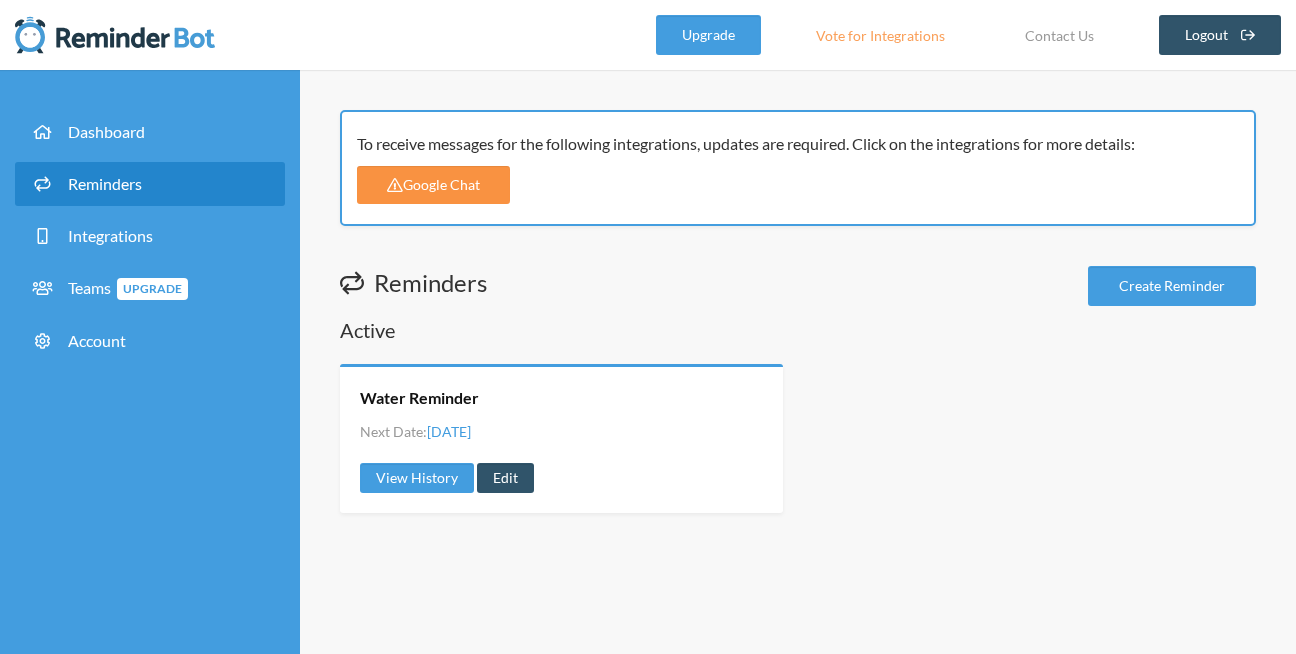 click on "Google Chat" at bounding box center [433, 185] 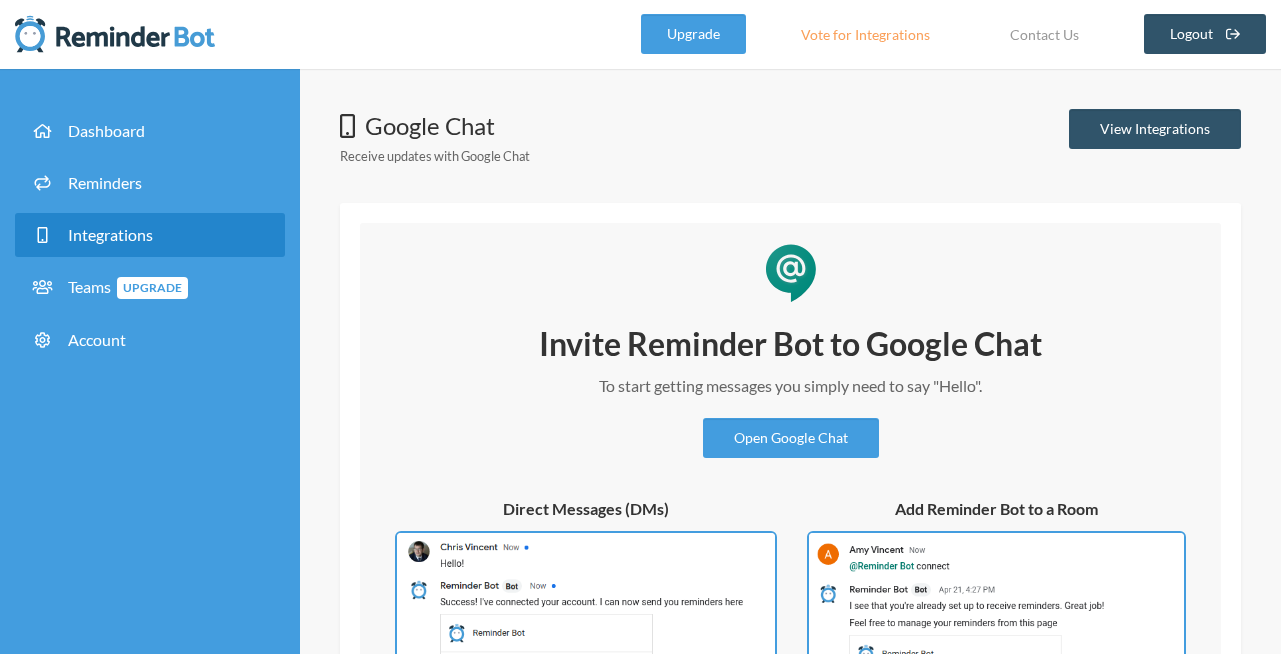 scroll, scrollTop: 0, scrollLeft: 0, axis: both 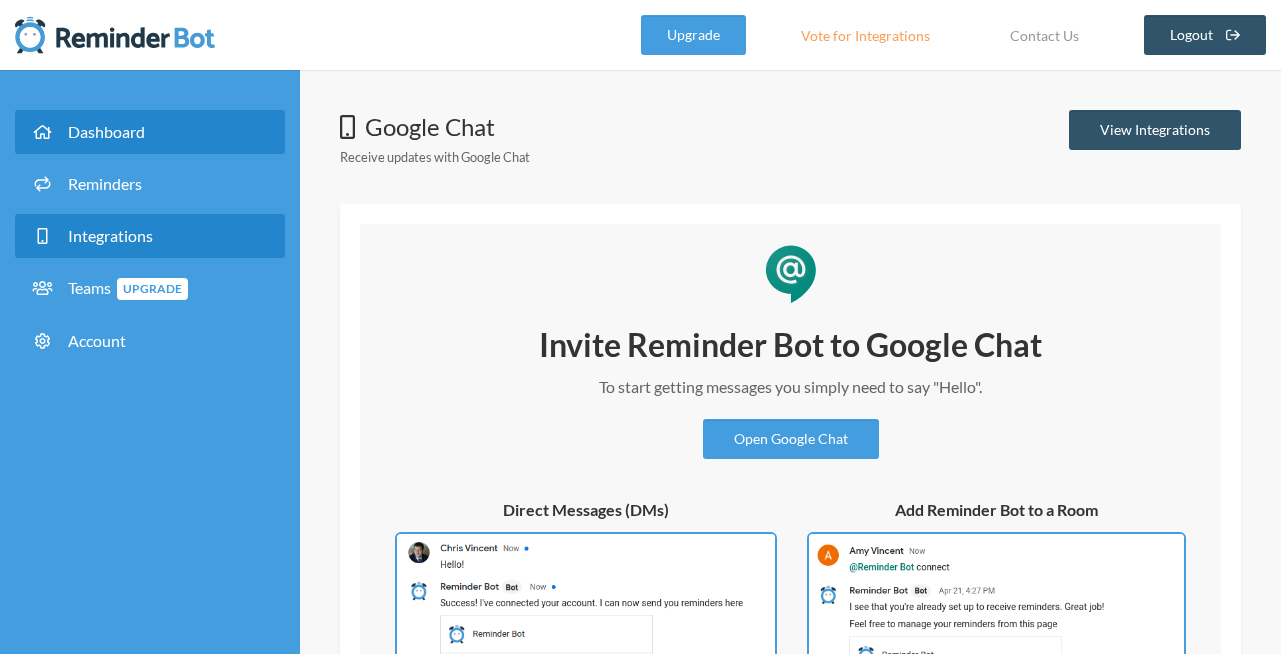 click on "Dashboard" at bounding box center [106, 131] 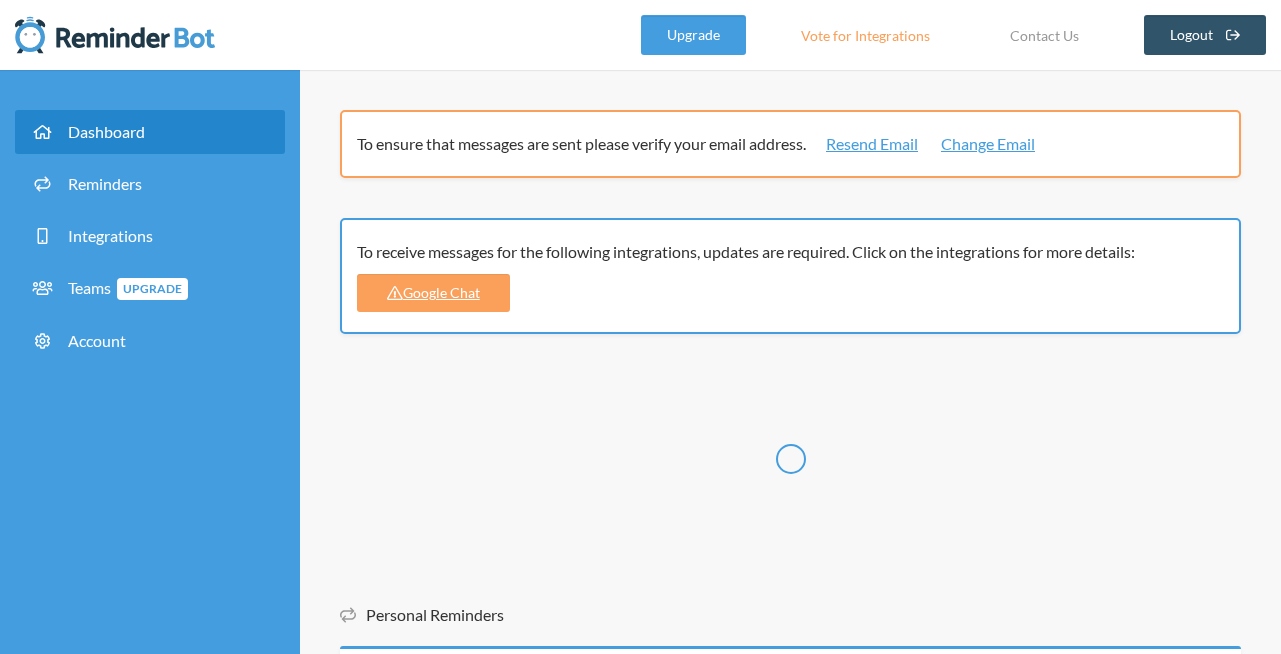 click on "Reminders" at bounding box center [150, 188] 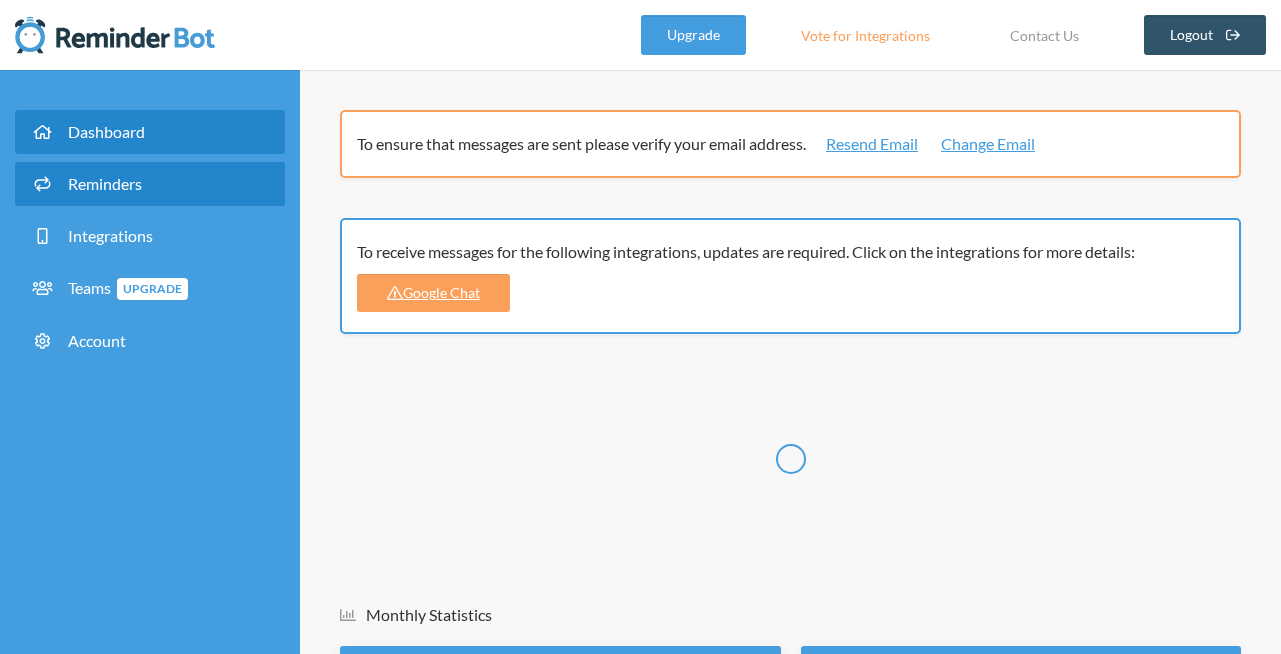 click on "Reminders" at bounding box center (105, 183) 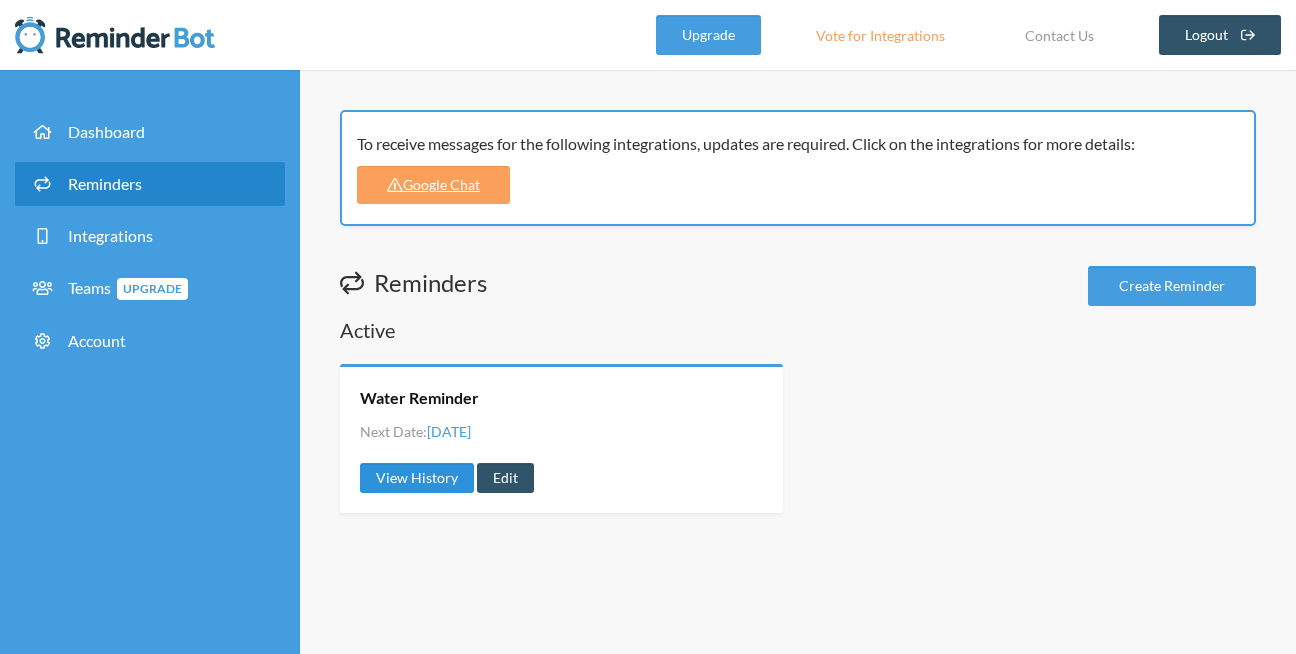 click on "View History" at bounding box center [417, 478] 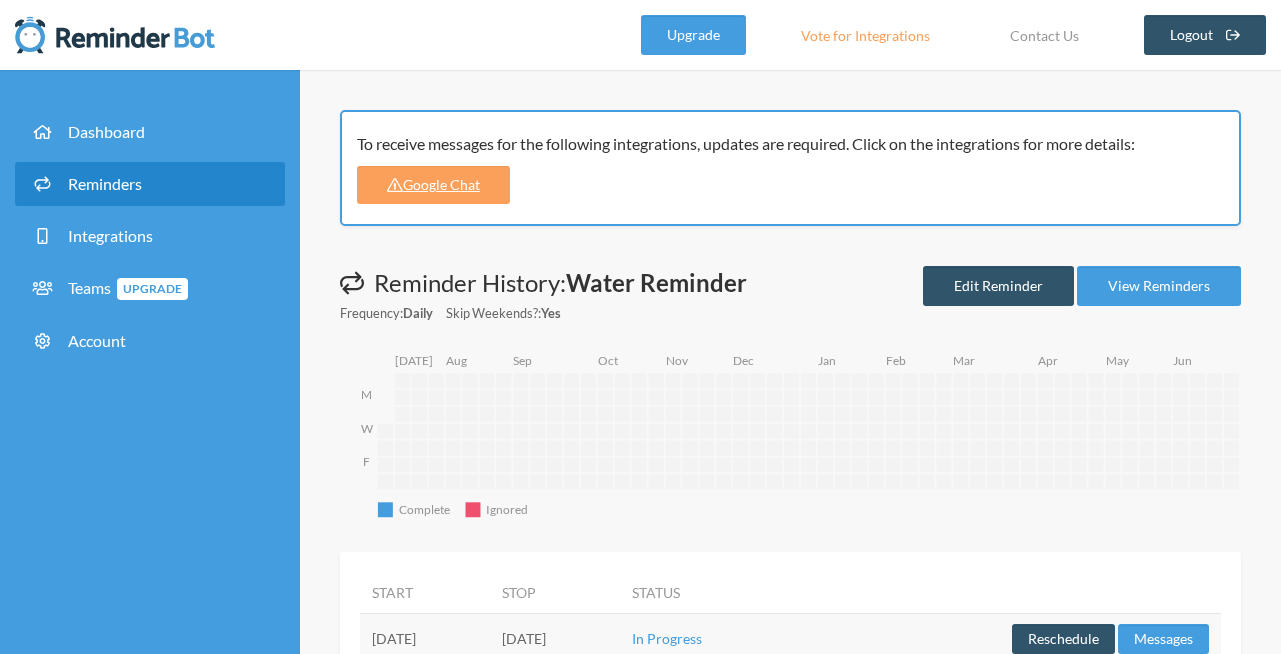 scroll, scrollTop: 71, scrollLeft: 0, axis: vertical 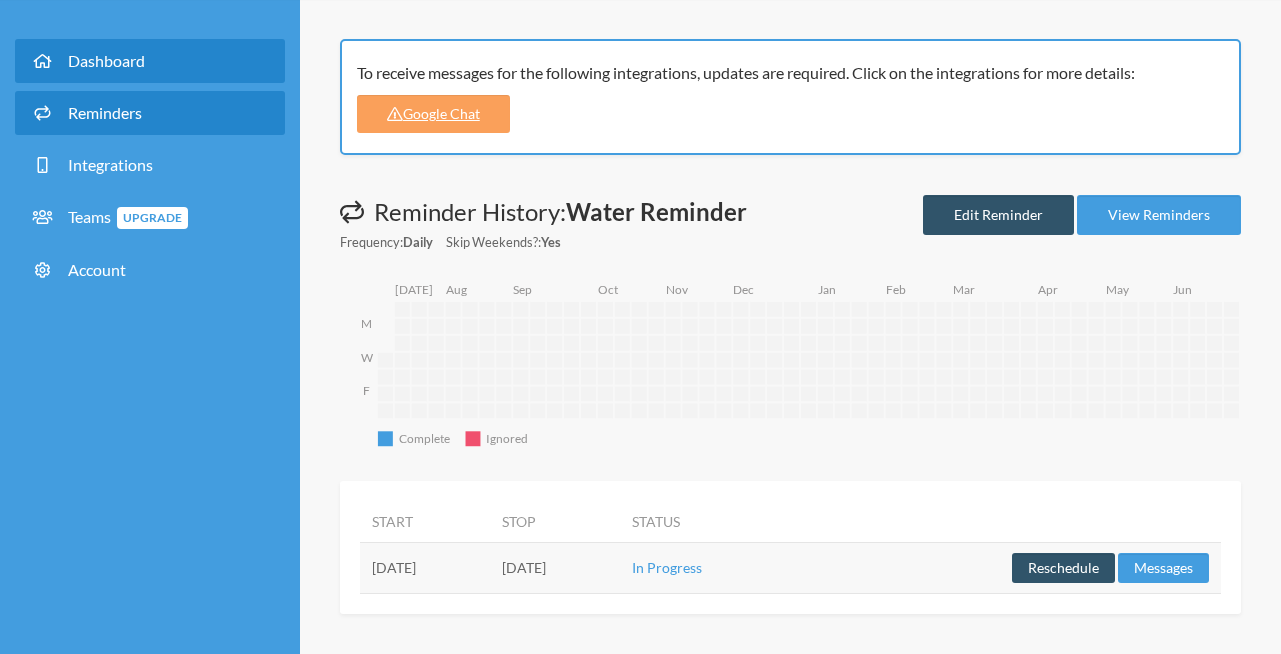 click on "Dashboard" at bounding box center (106, 60) 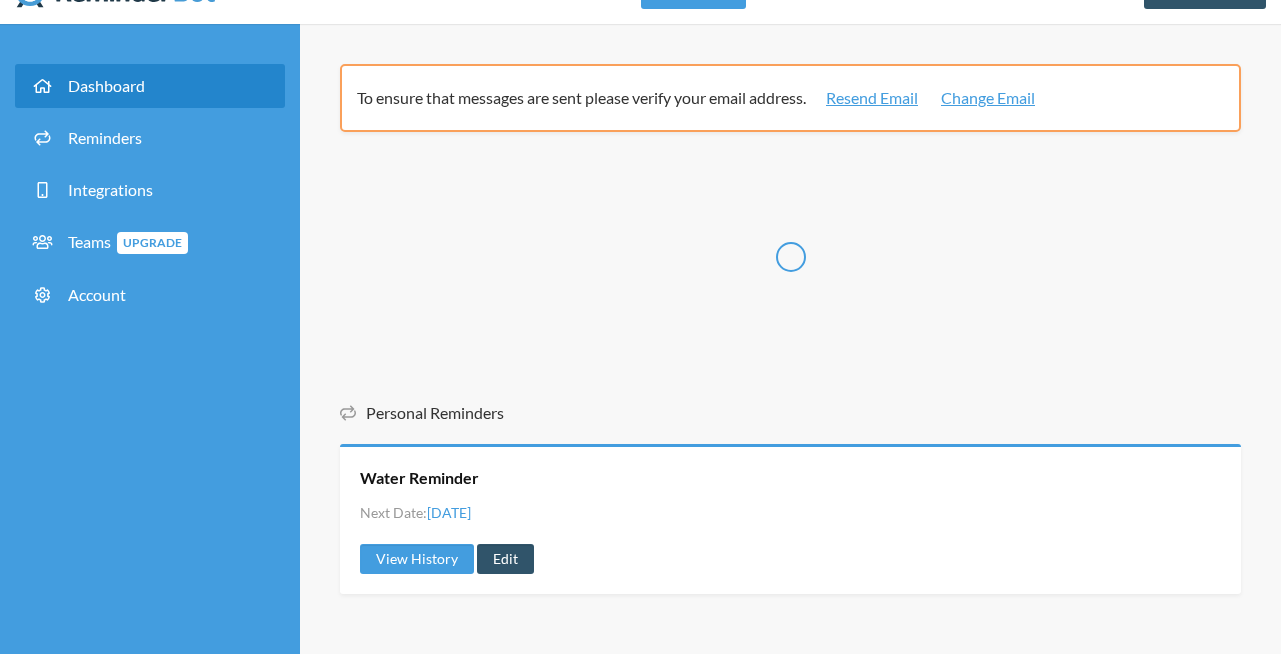 scroll, scrollTop: 0, scrollLeft: 0, axis: both 